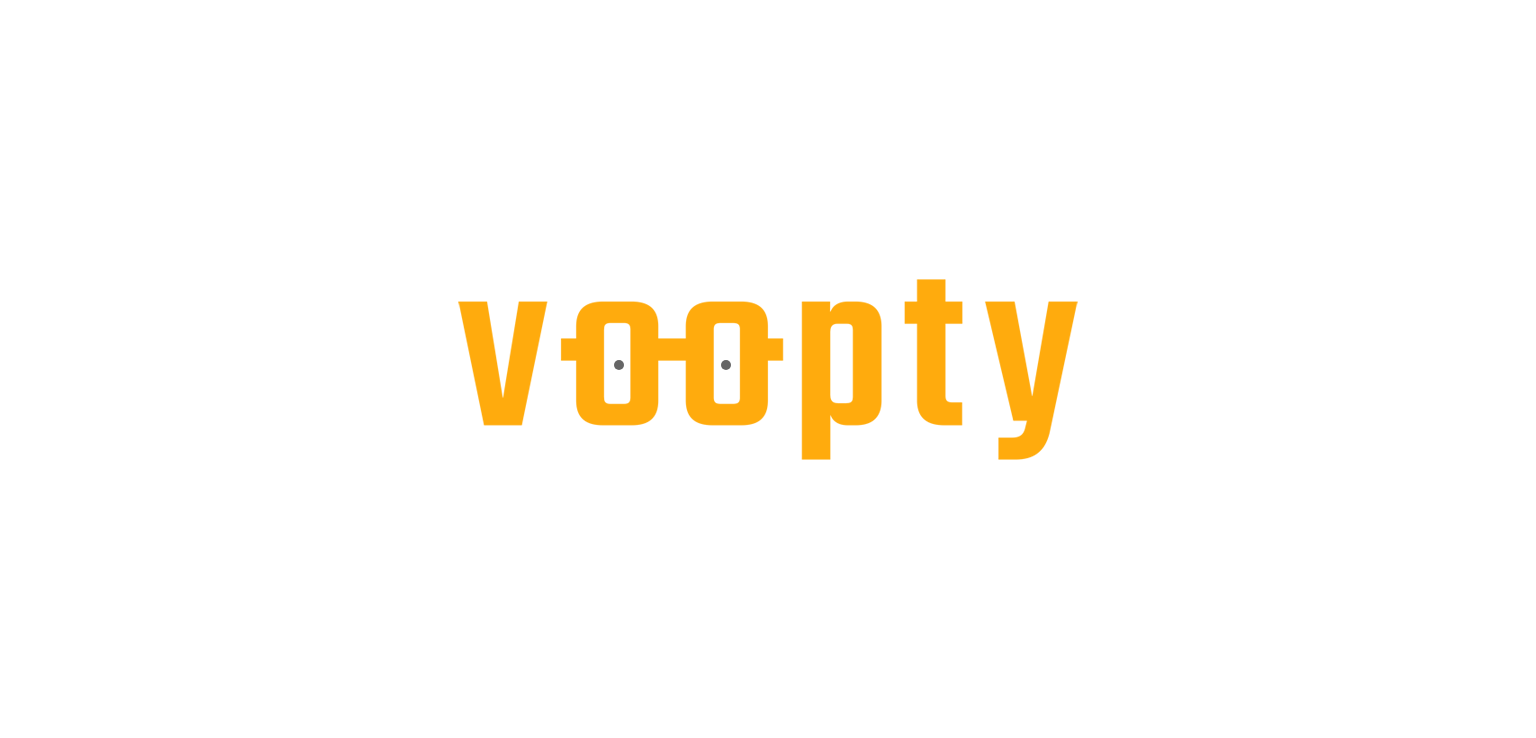 scroll, scrollTop: 0, scrollLeft: 0, axis: both 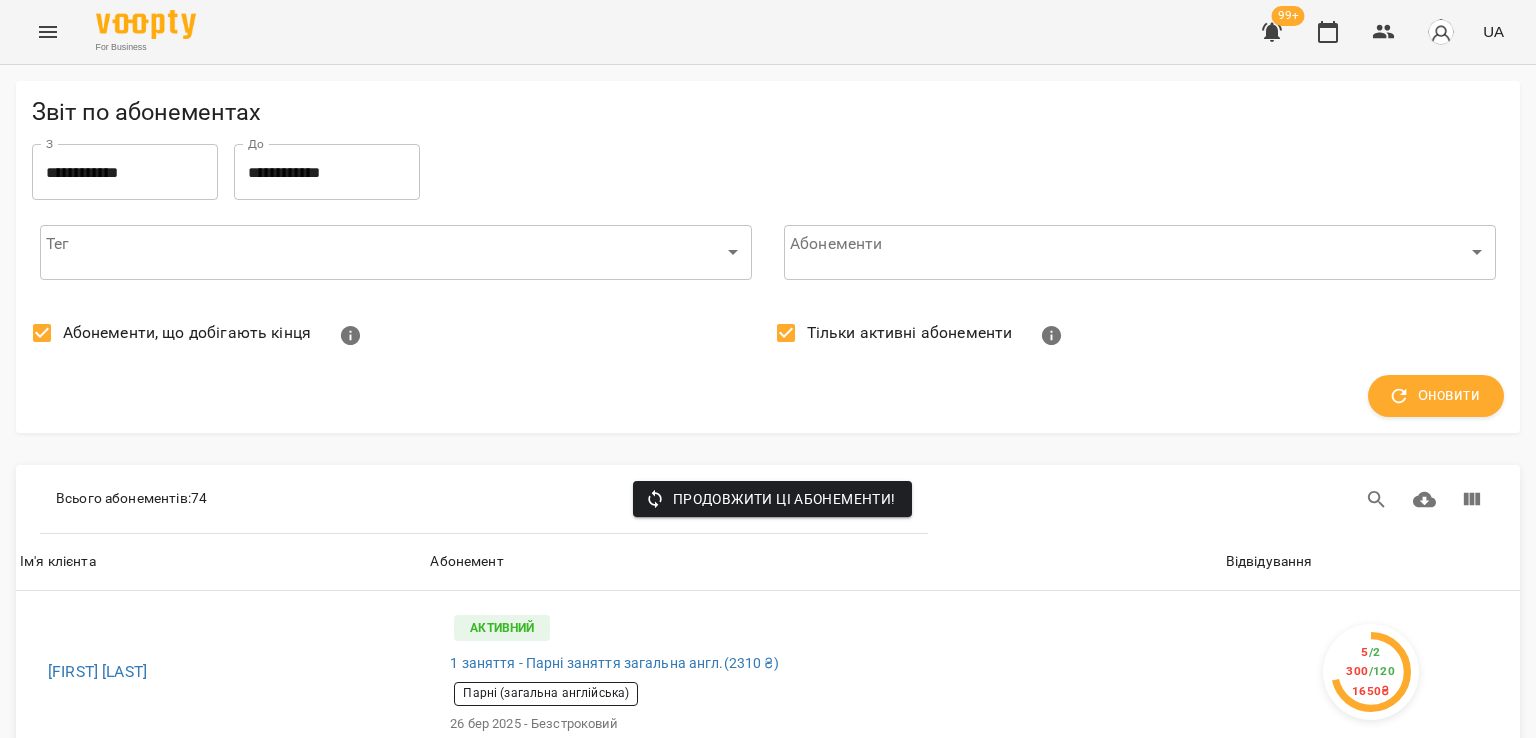 click 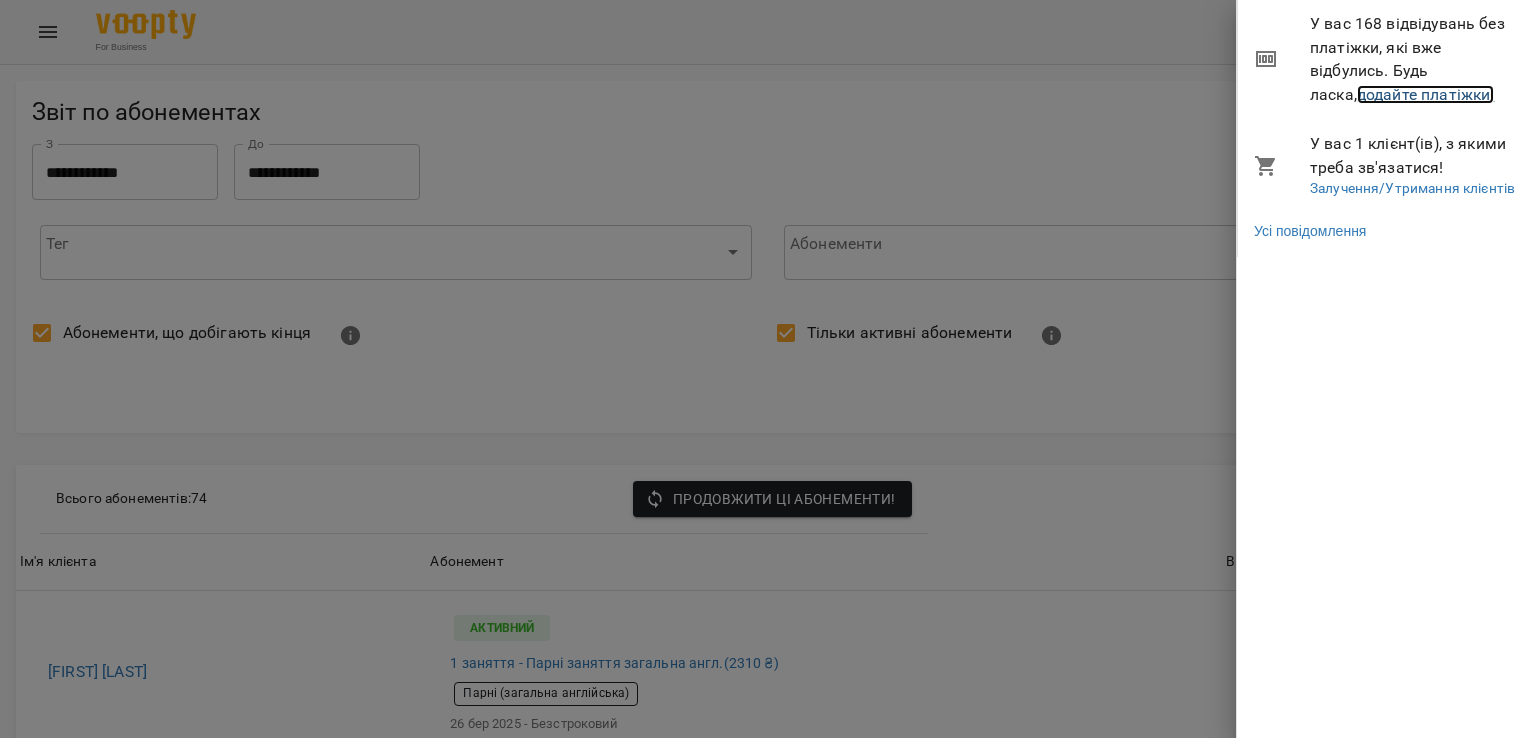 click on "додайте платіжки!" at bounding box center [1426, 94] 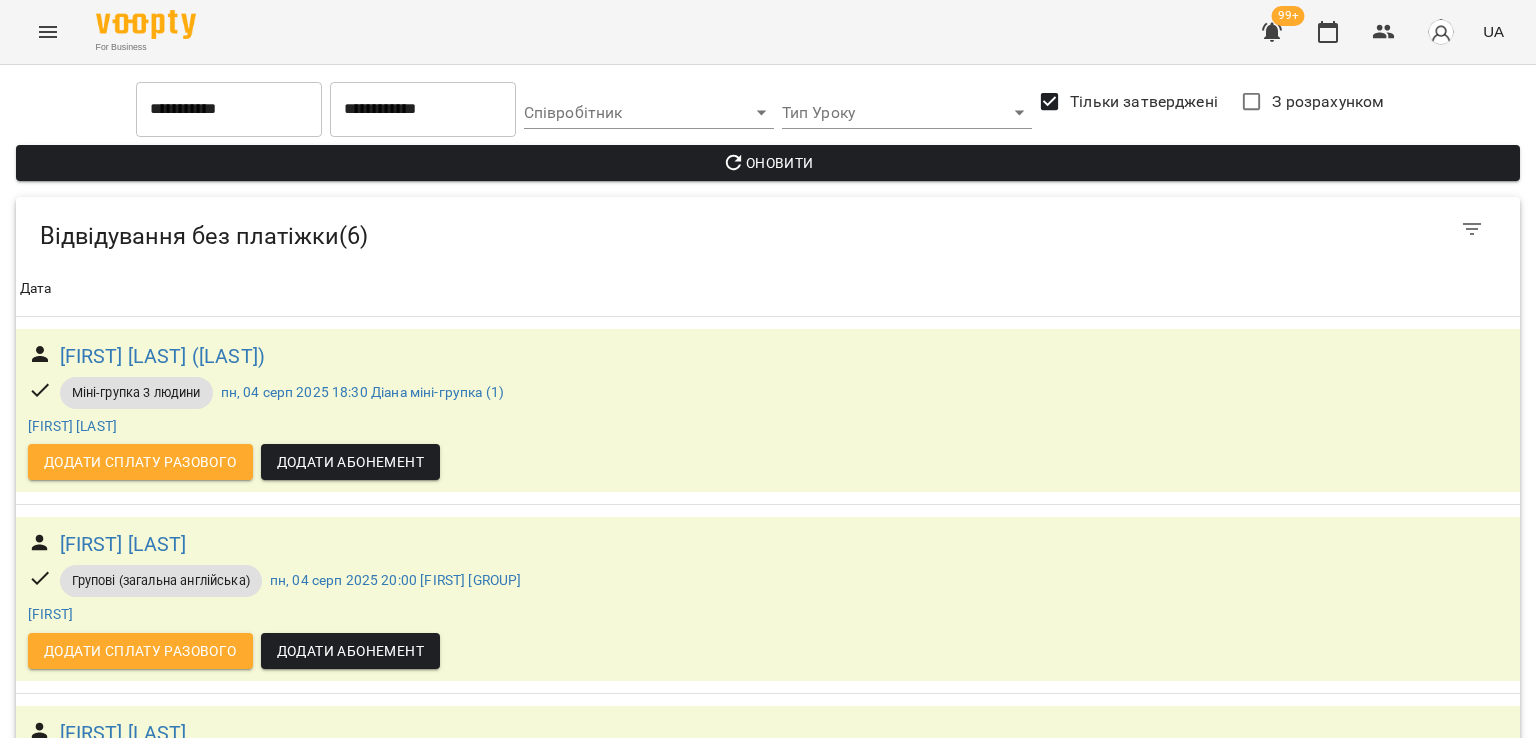 scroll, scrollTop: 723, scrollLeft: 0, axis: vertical 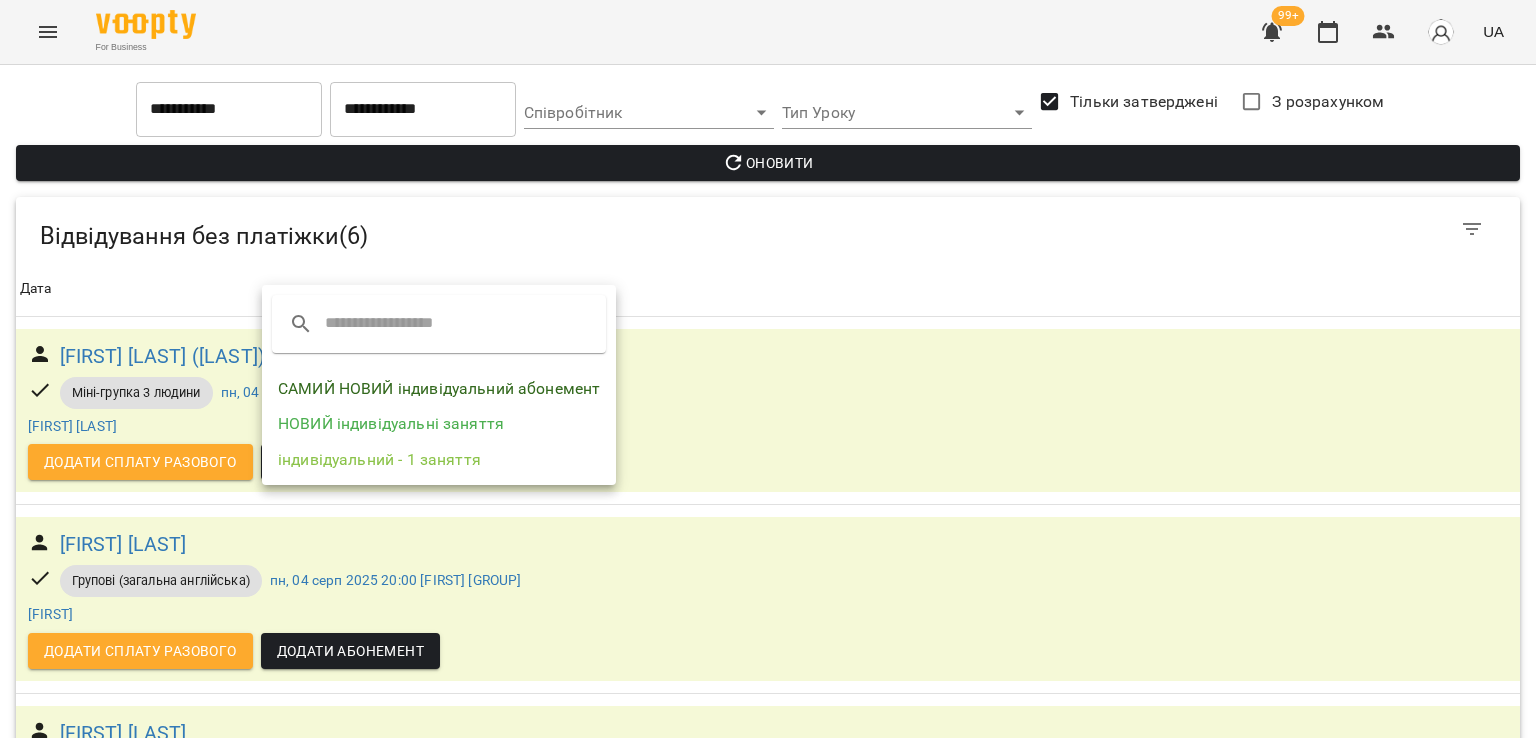 click on "НОВИЙ індивідуальні заняття" at bounding box center [439, 424] 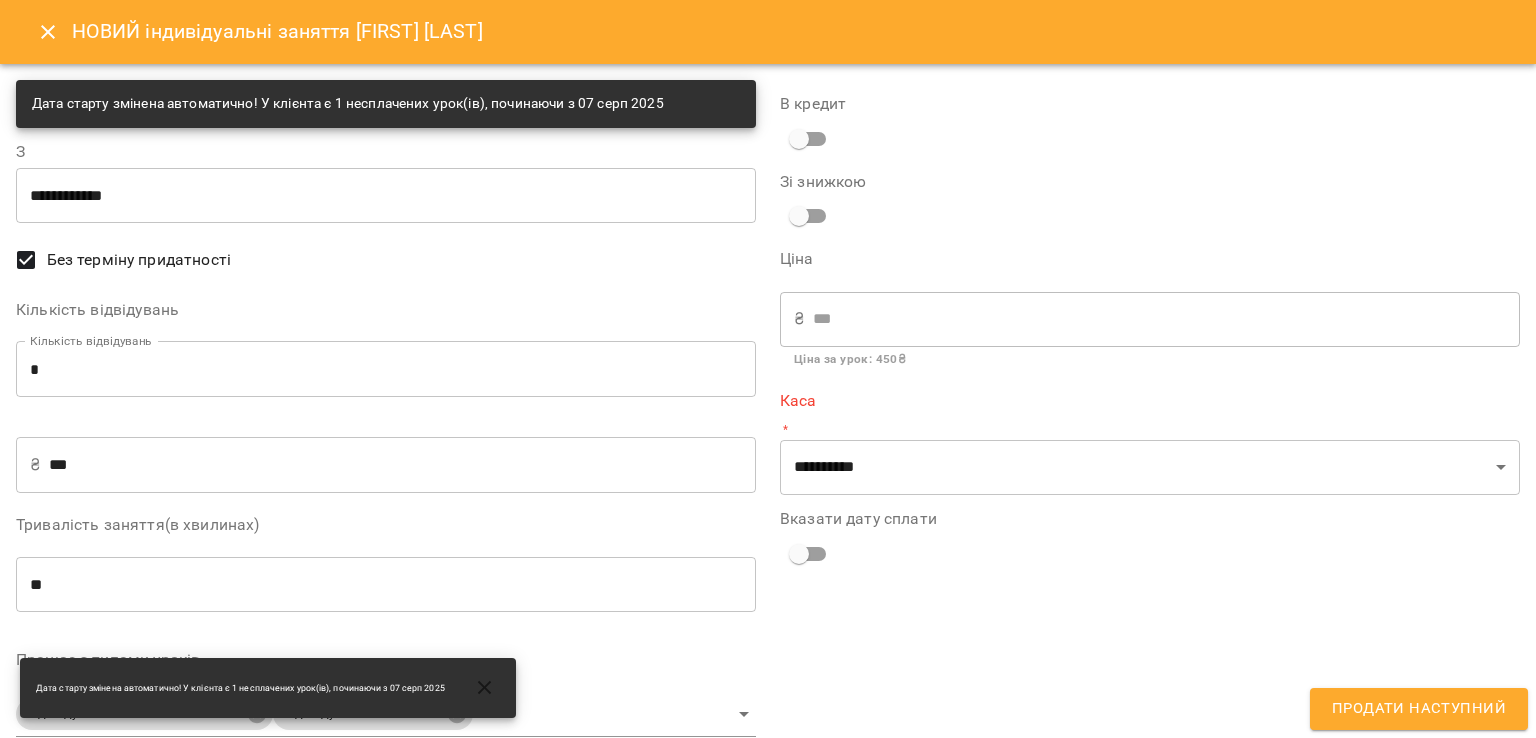 click on "Кількість відвідувань Кількість відвідувань * Кількість відвідувань" at bounding box center (386, 353) 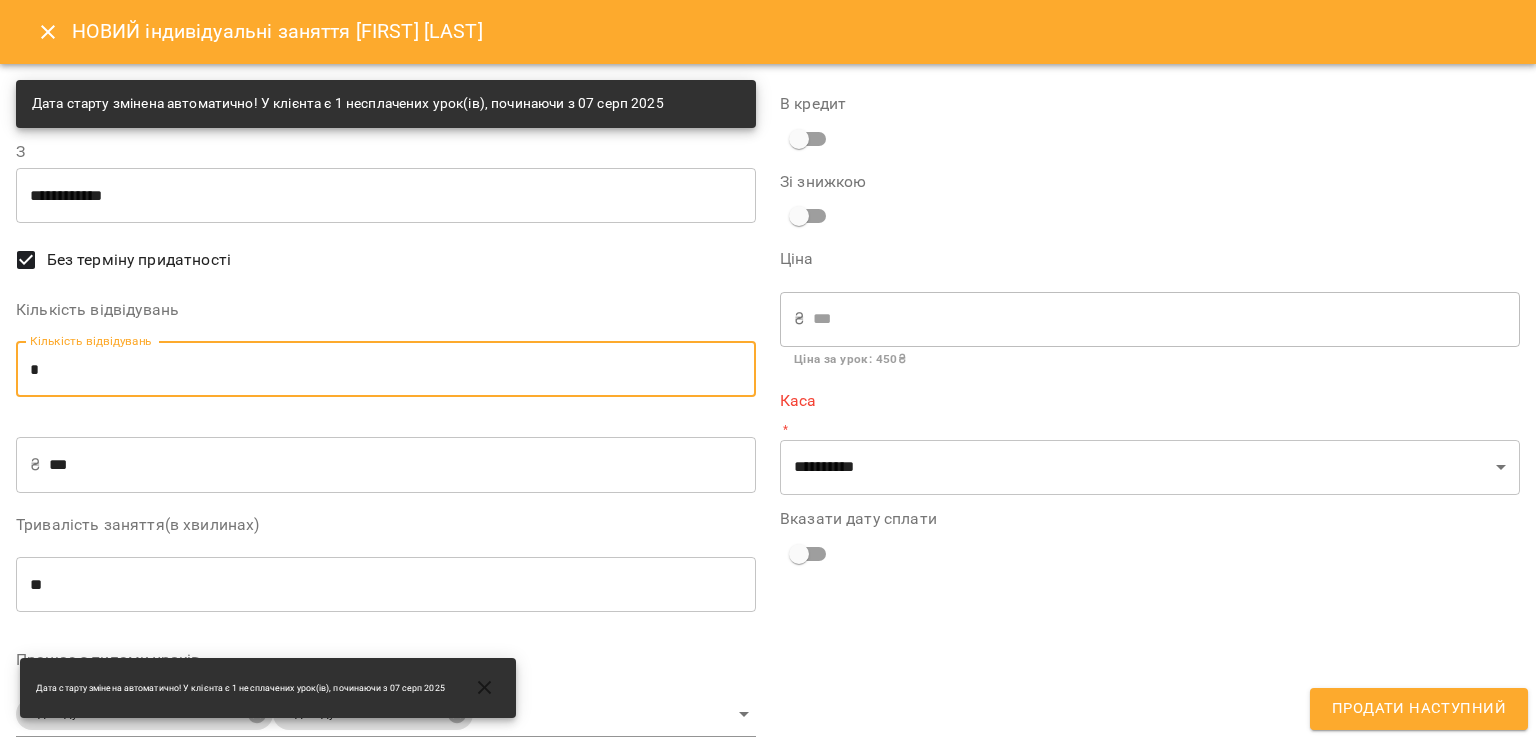 click on "*" at bounding box center [386, 369] 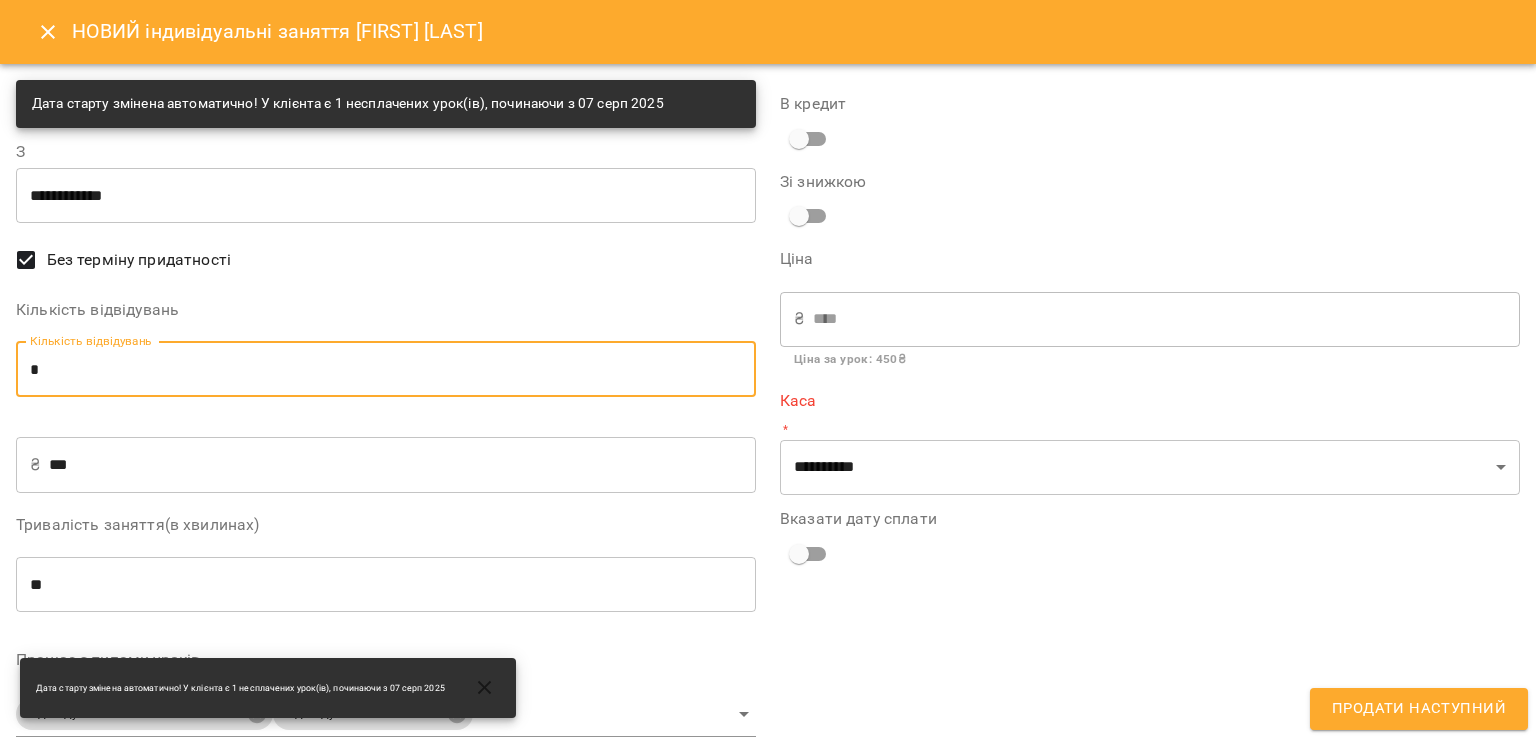 type on "*" 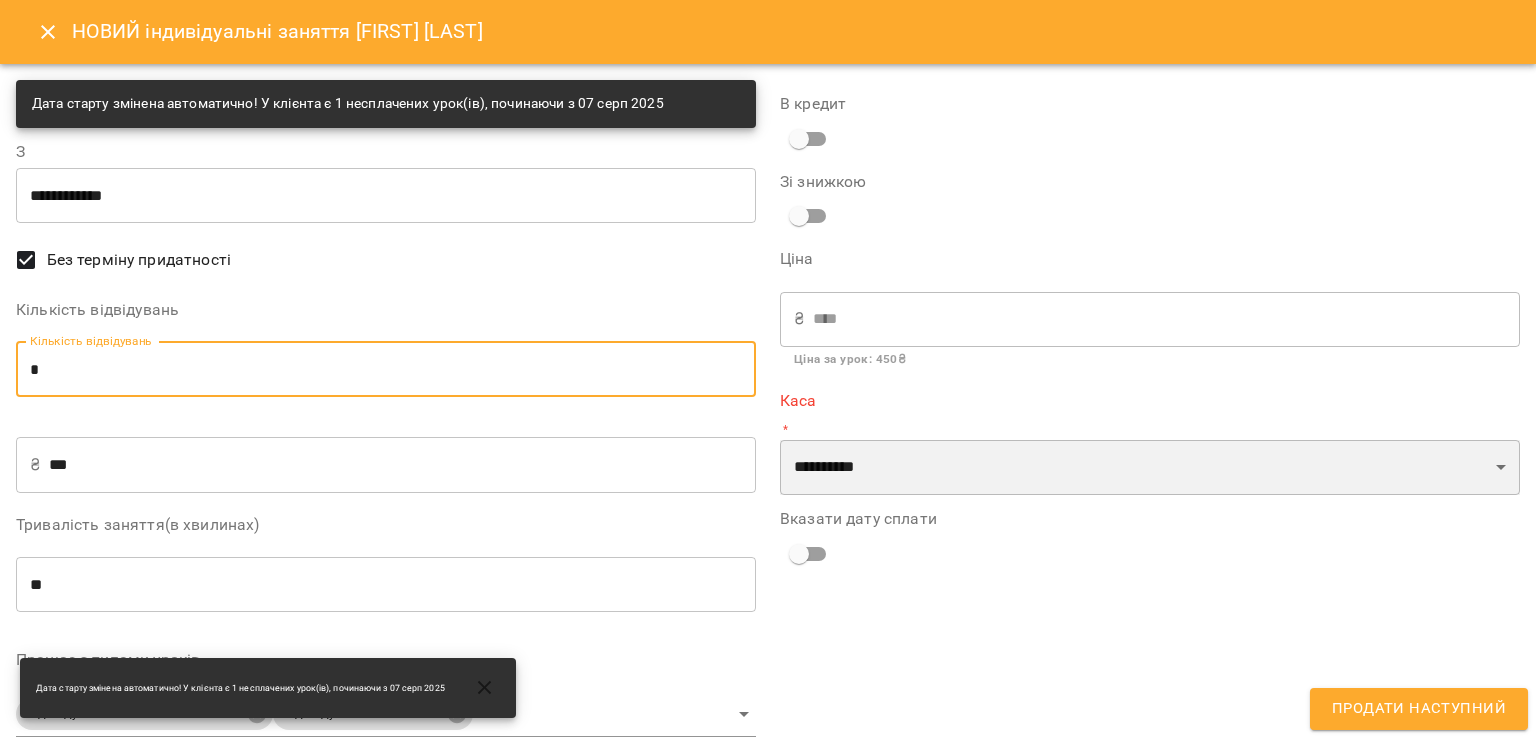 click on "**********" at bounding box center [1150, 468] 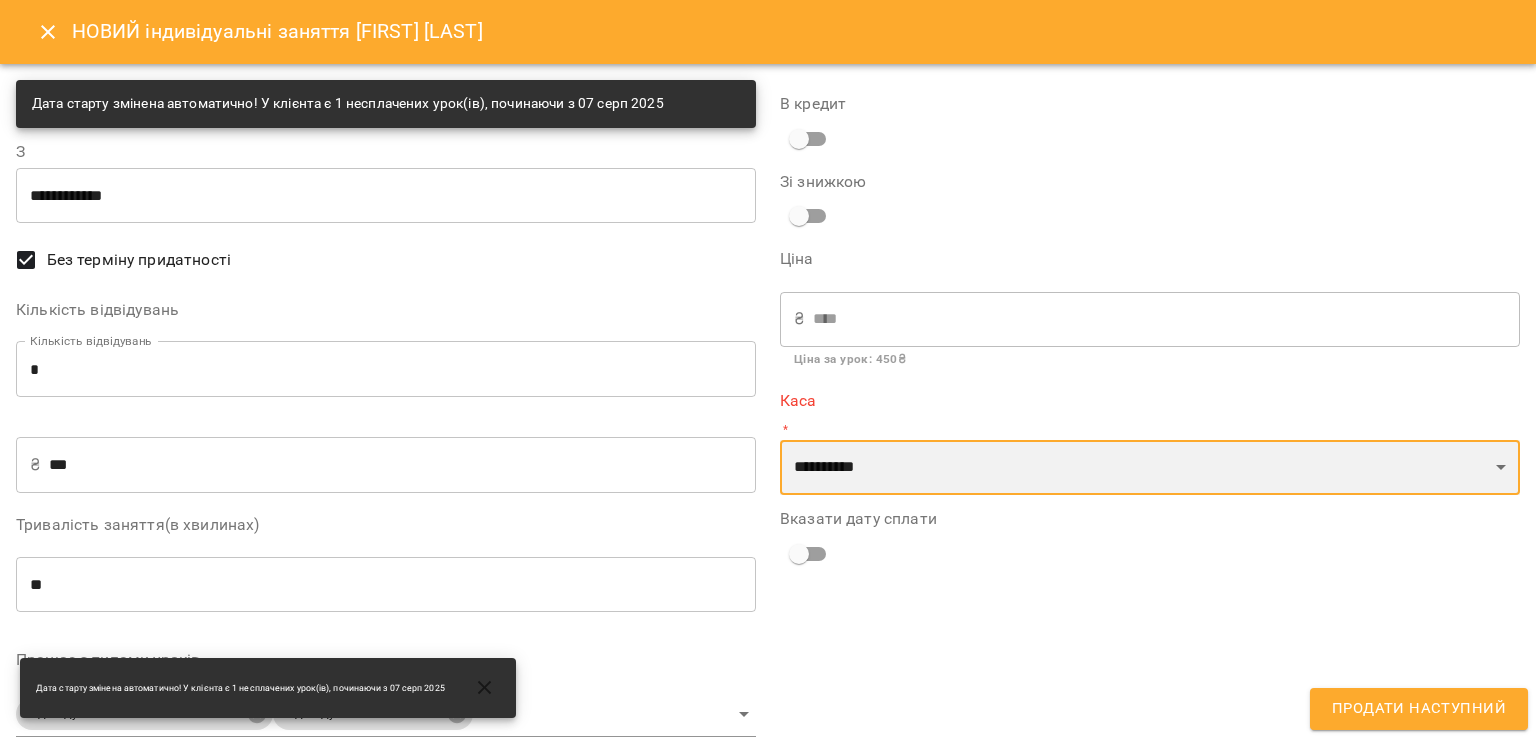 select on "****" 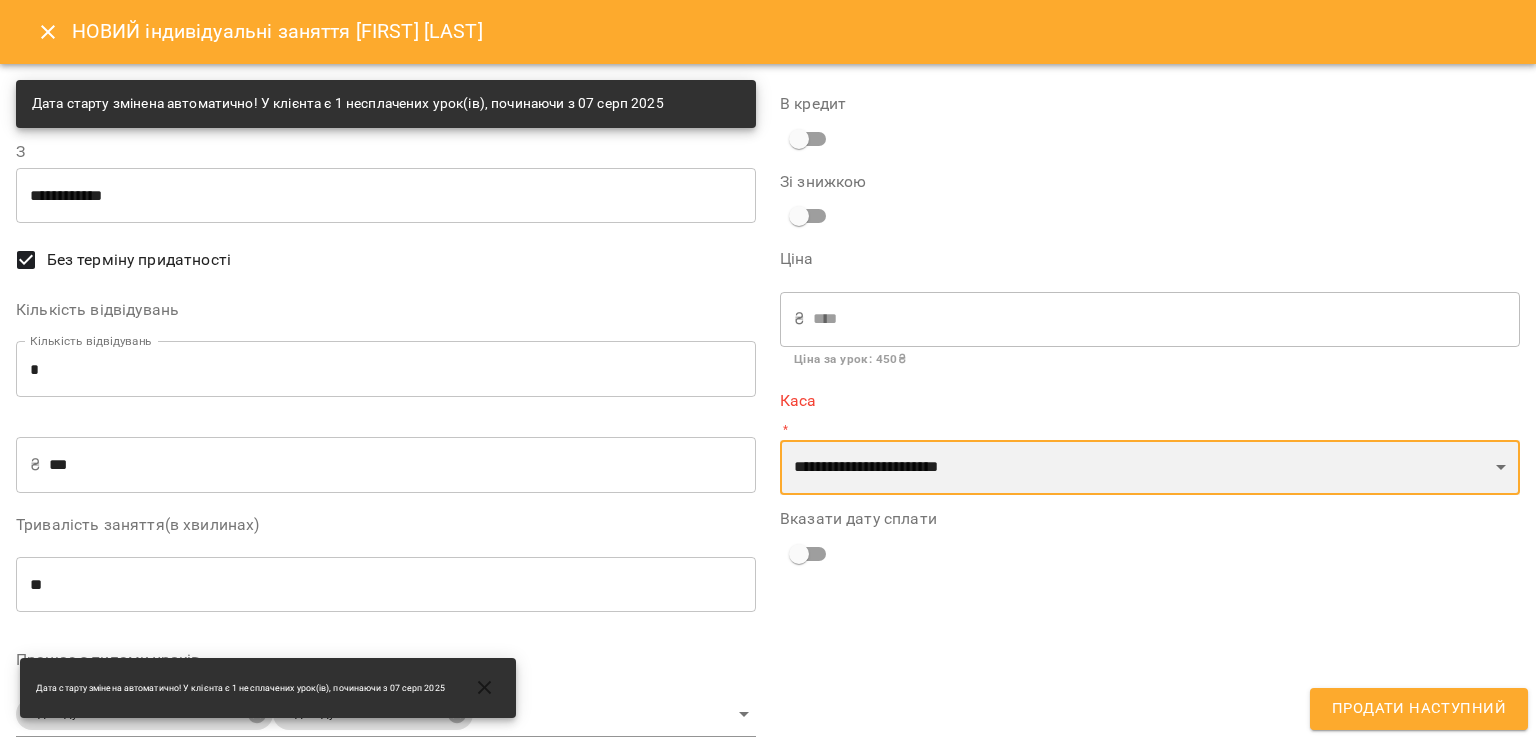 click on "**********" at bounding box center [1150, 468] 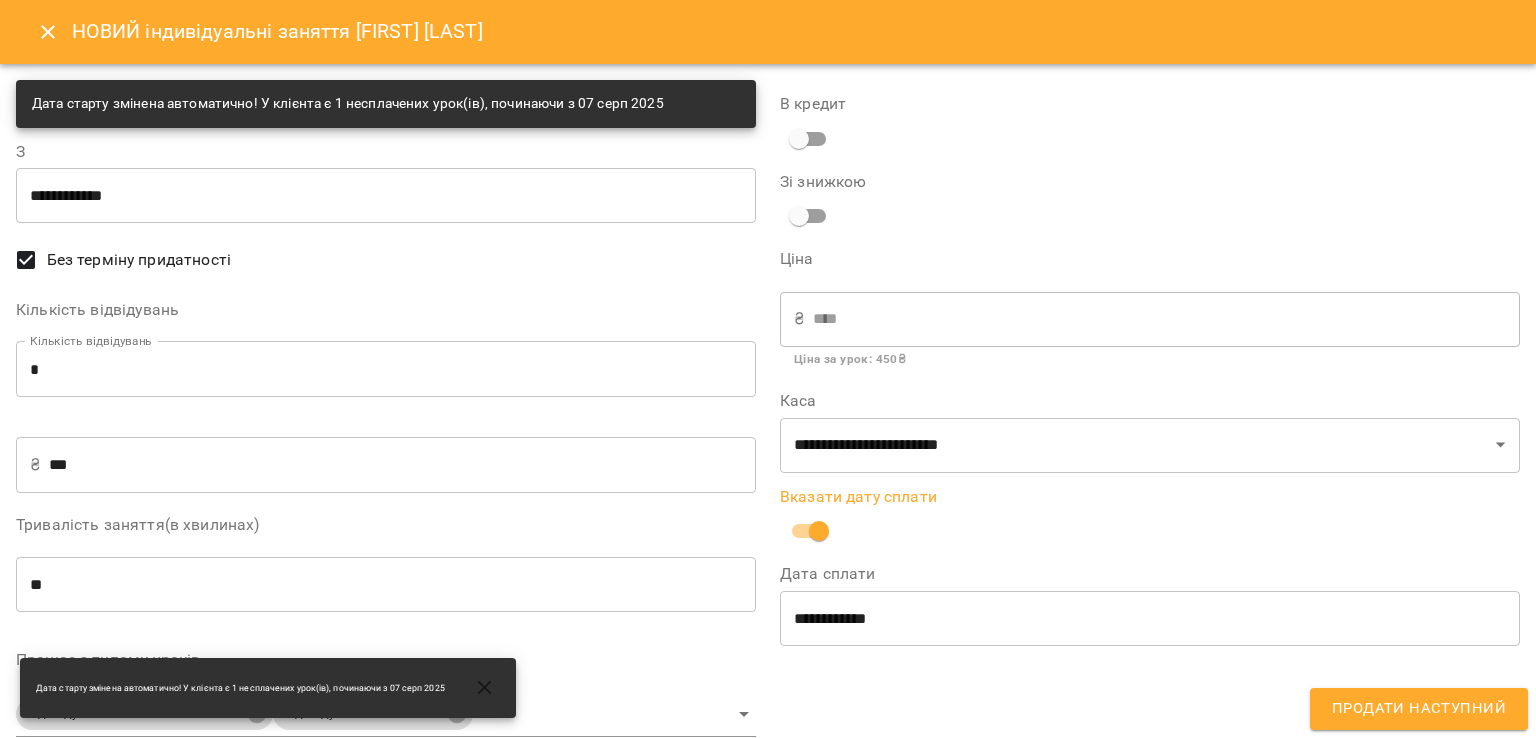click on "Продати наступний" at bounding box center [1419, 709] 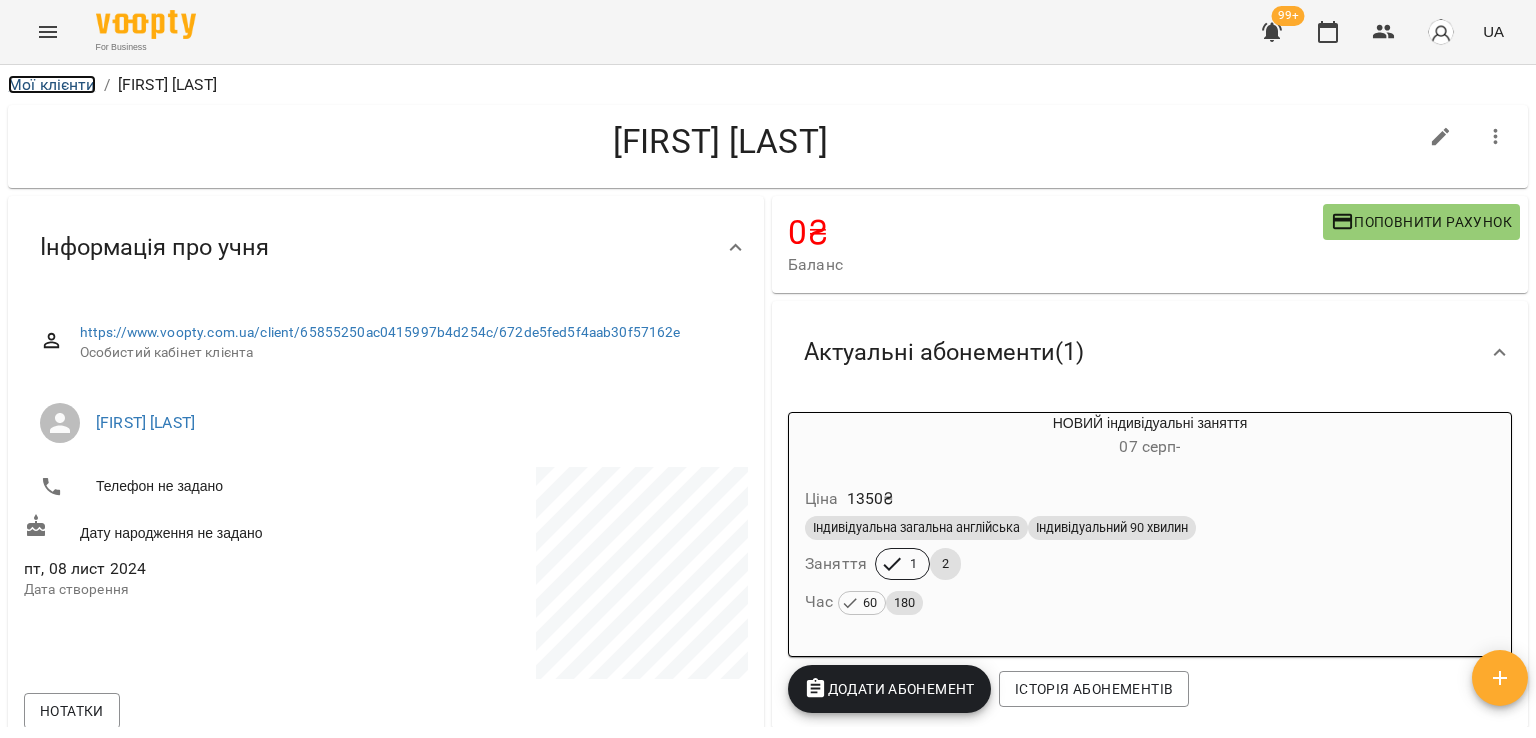 click on "Мої клієнти" at bounding box center (52, 84) 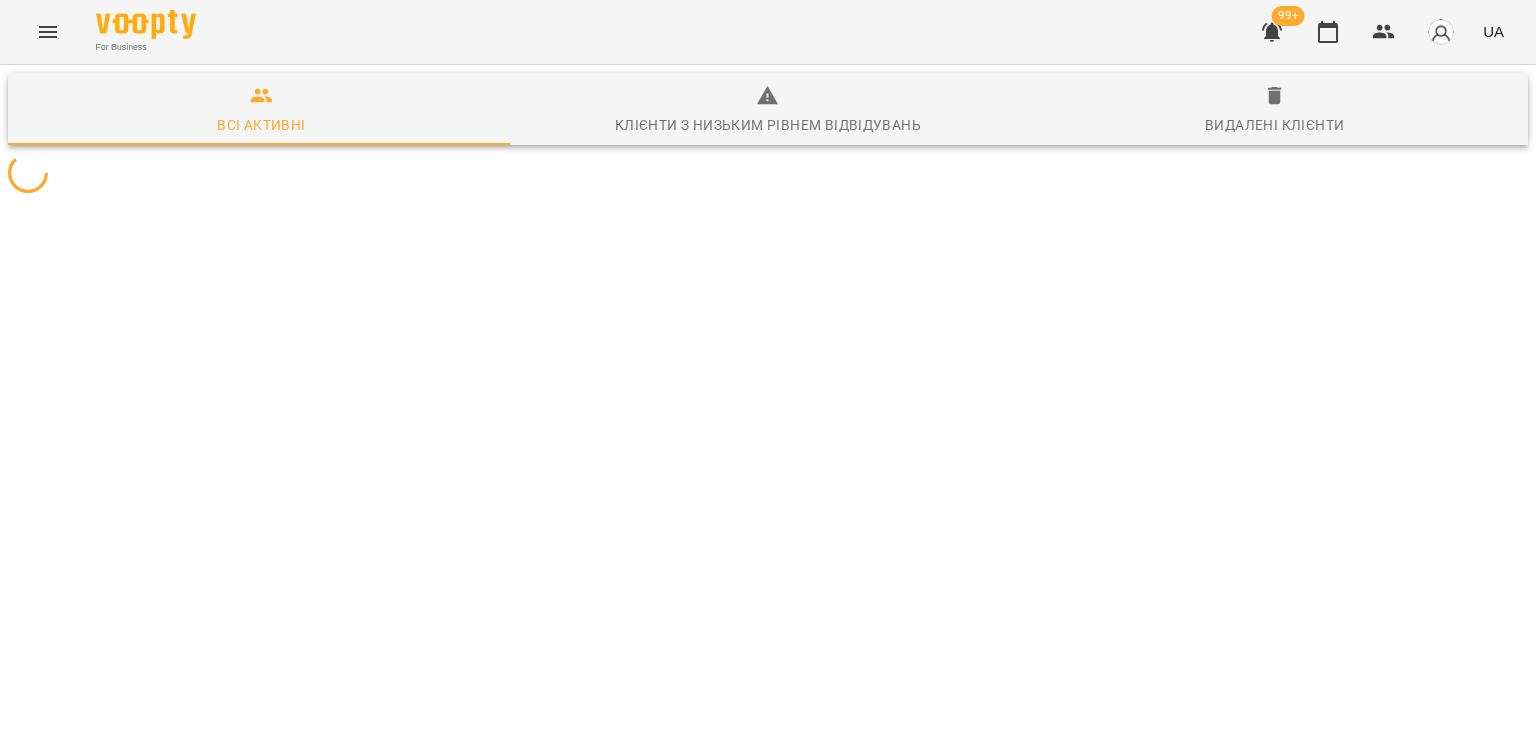 scroll, scrollTop: 0, scrollLeft: 0, axis: both 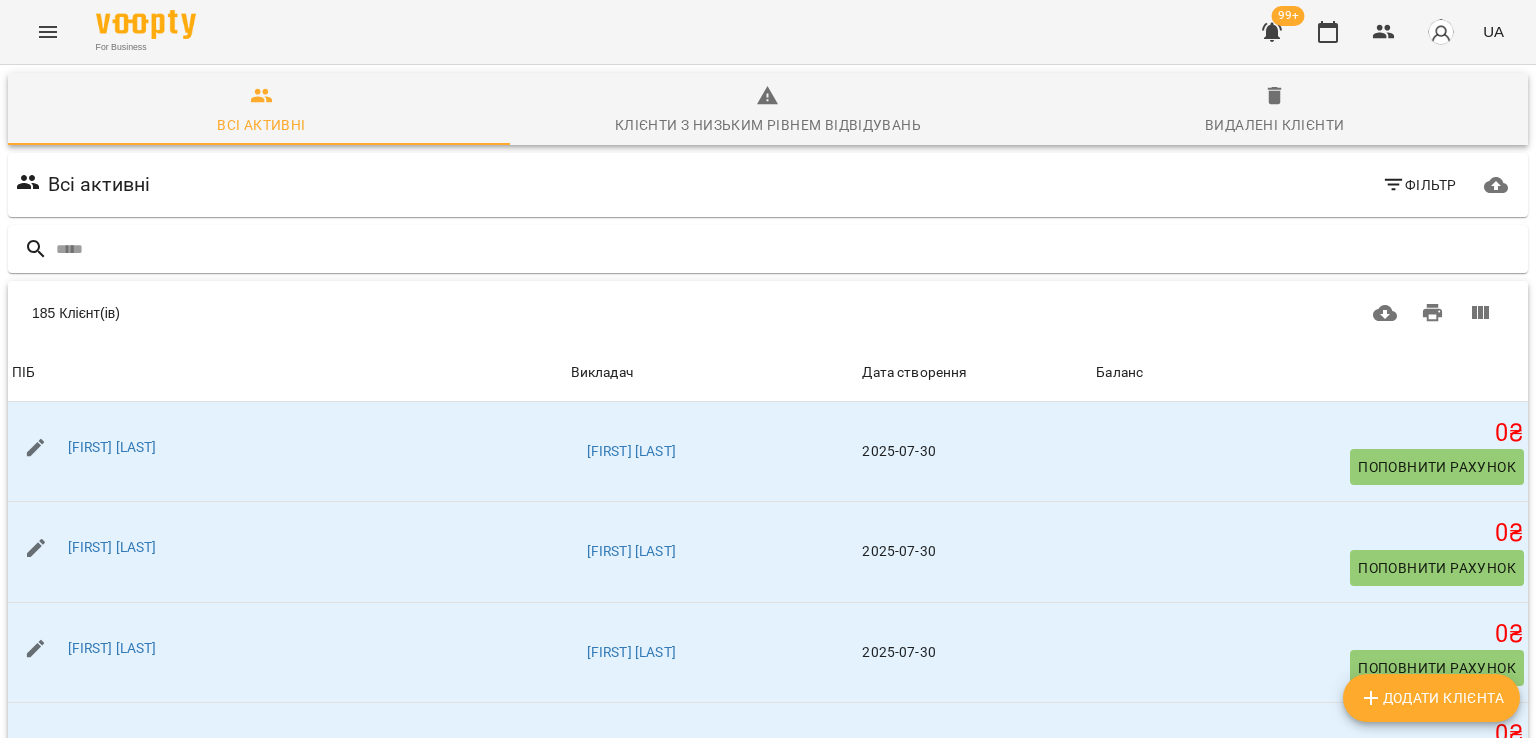 click 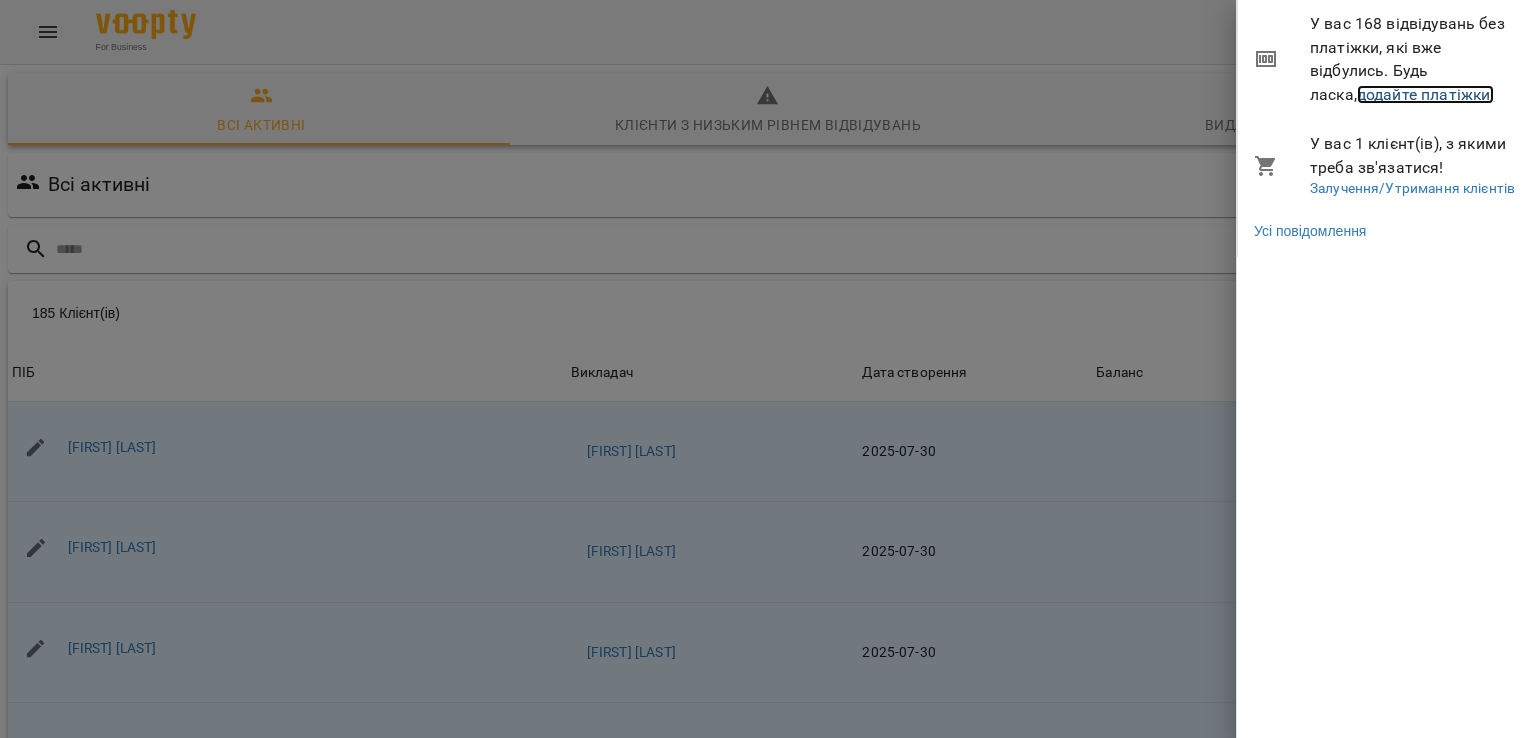 click on "додайте платіжки!" at bounding box center (1426, 94) 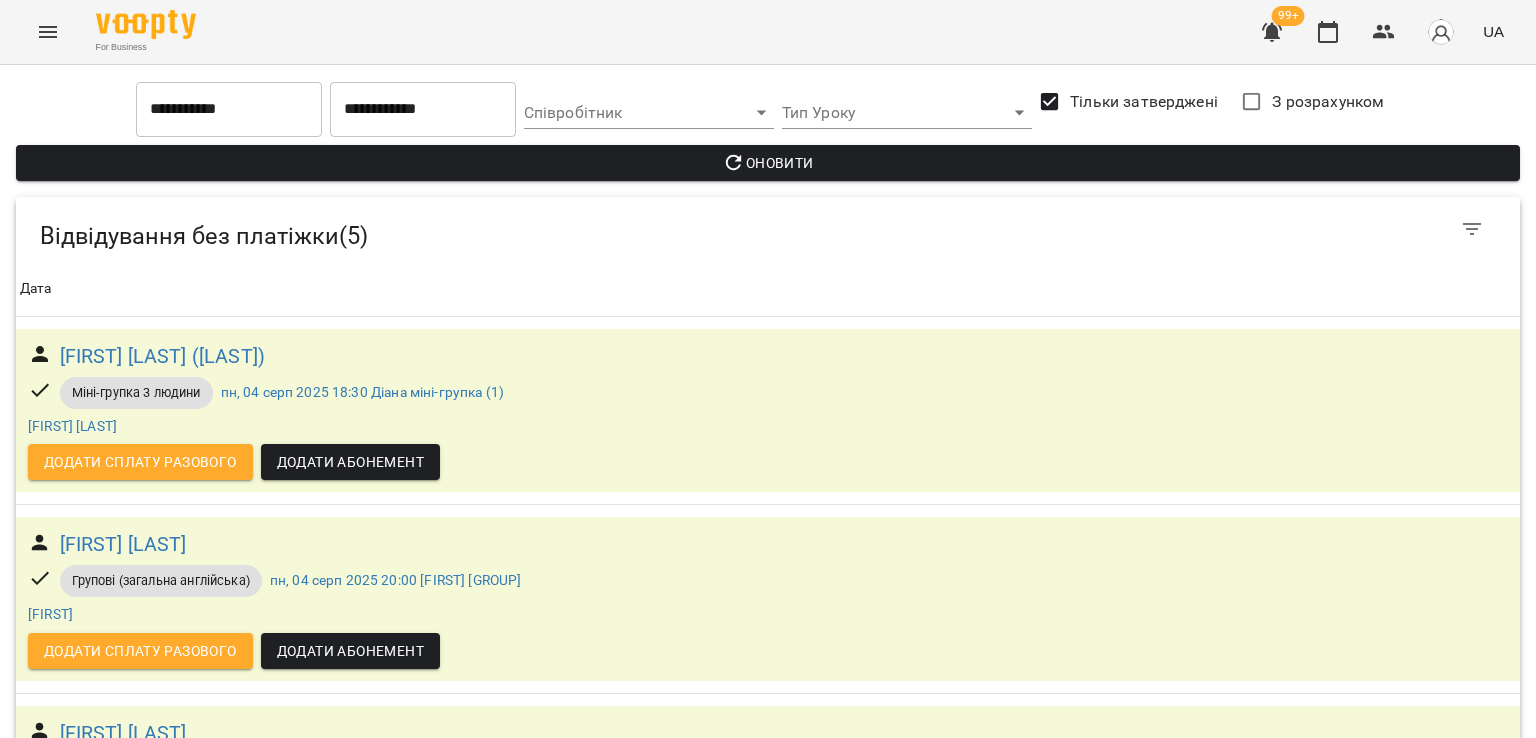 scroll, scrollTop: 535, scrollLeft: 0, axis: vertical 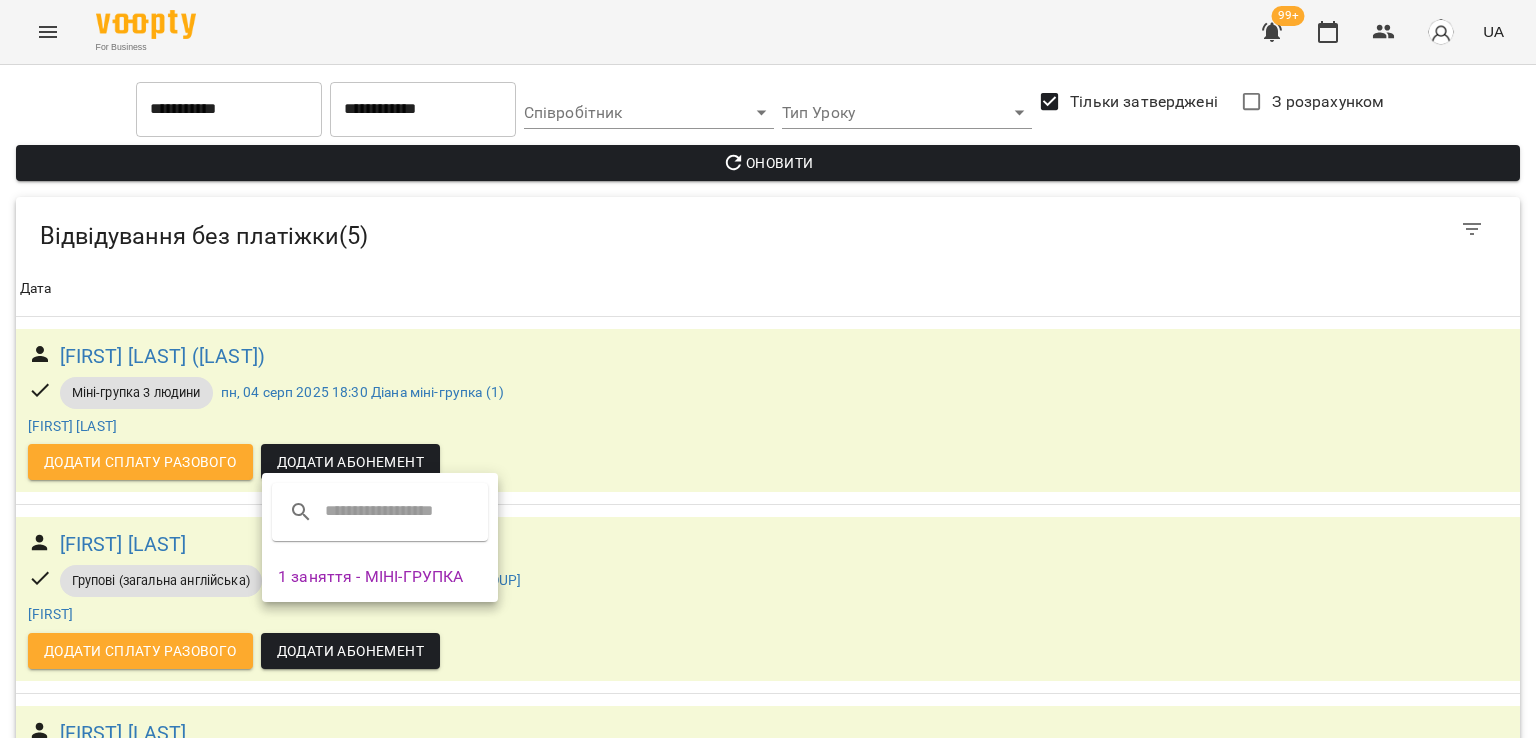 click on "1 заняття - МІНІ-ГРУПКА" at bounding box center (380, 577) 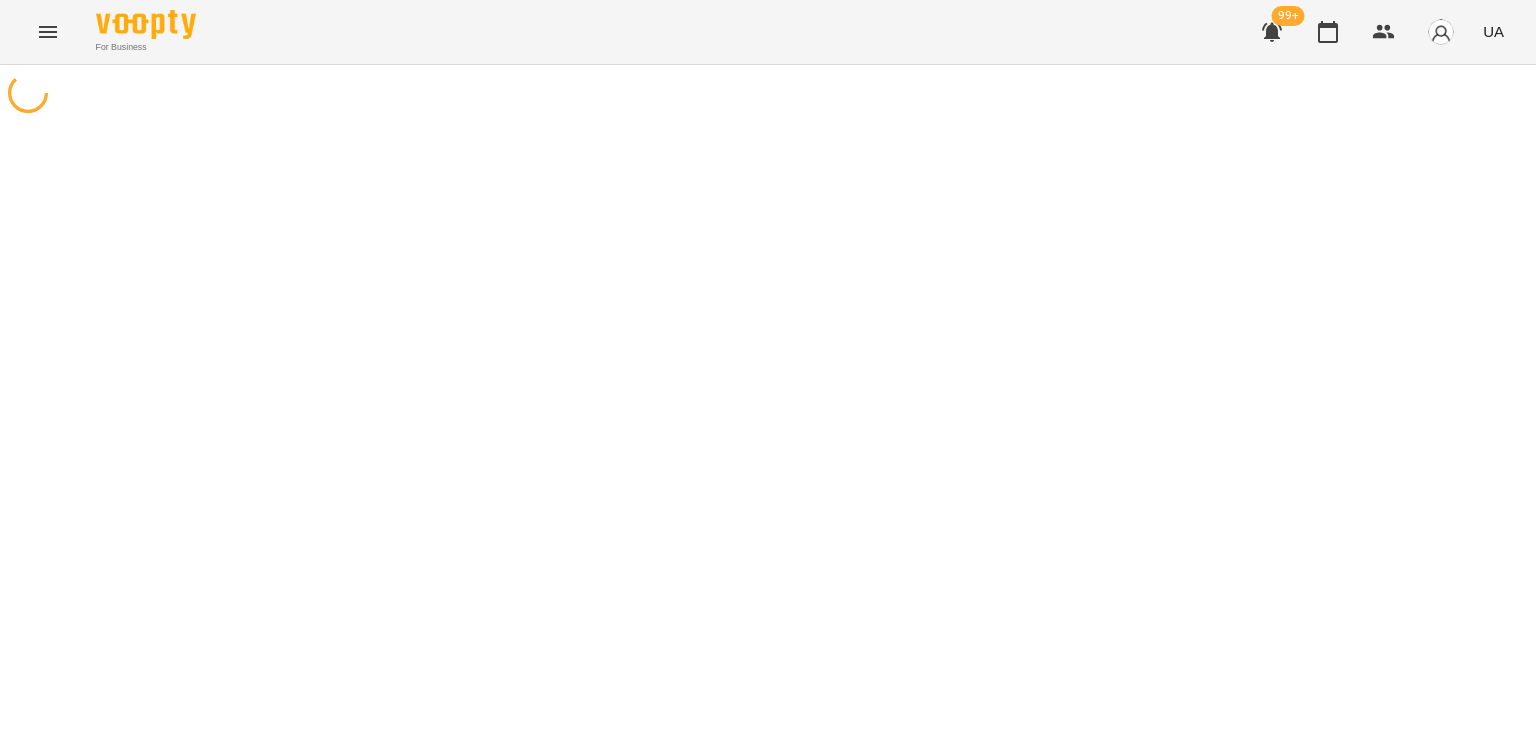 scroll, scrollTop: 0, scrollLeft: 0, axis: both 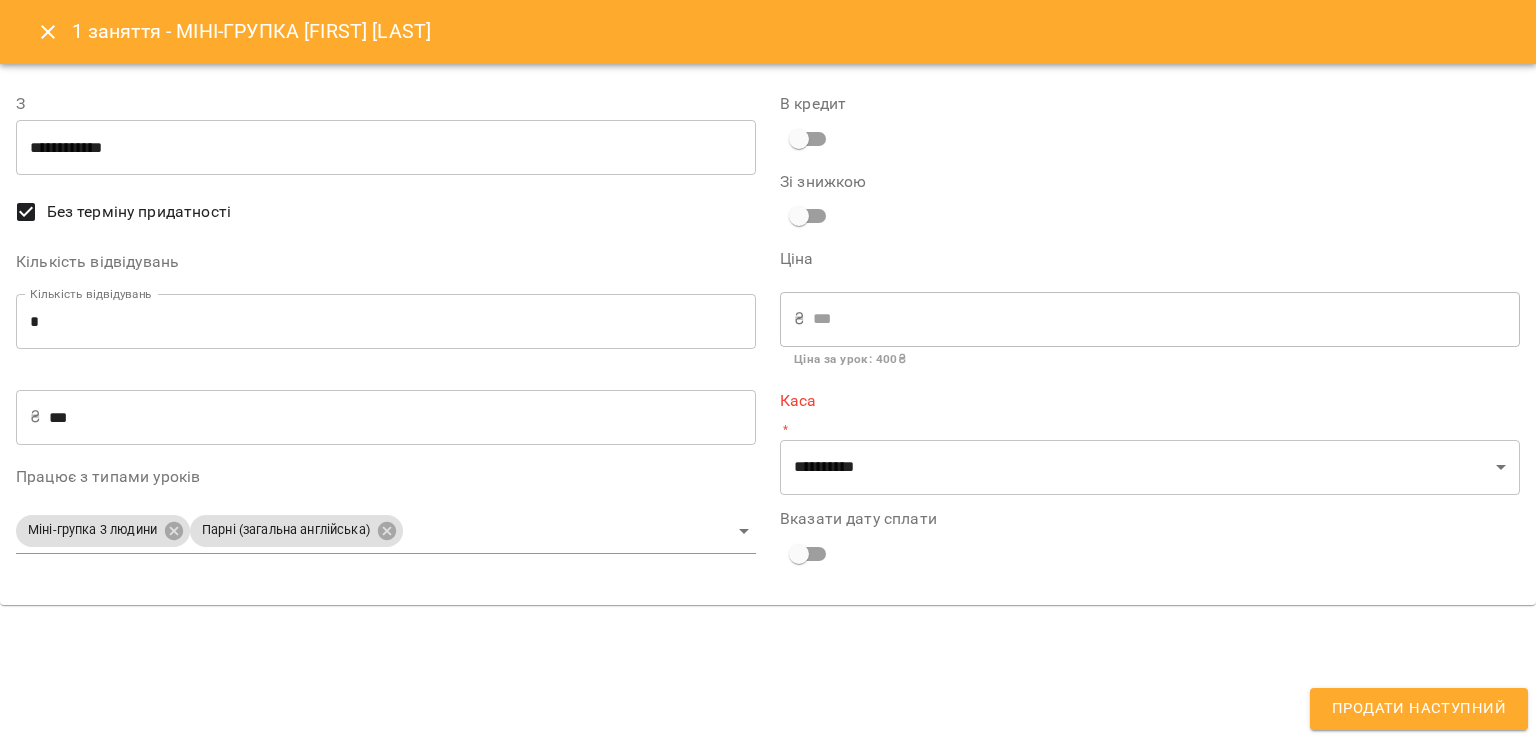 type on "**********" 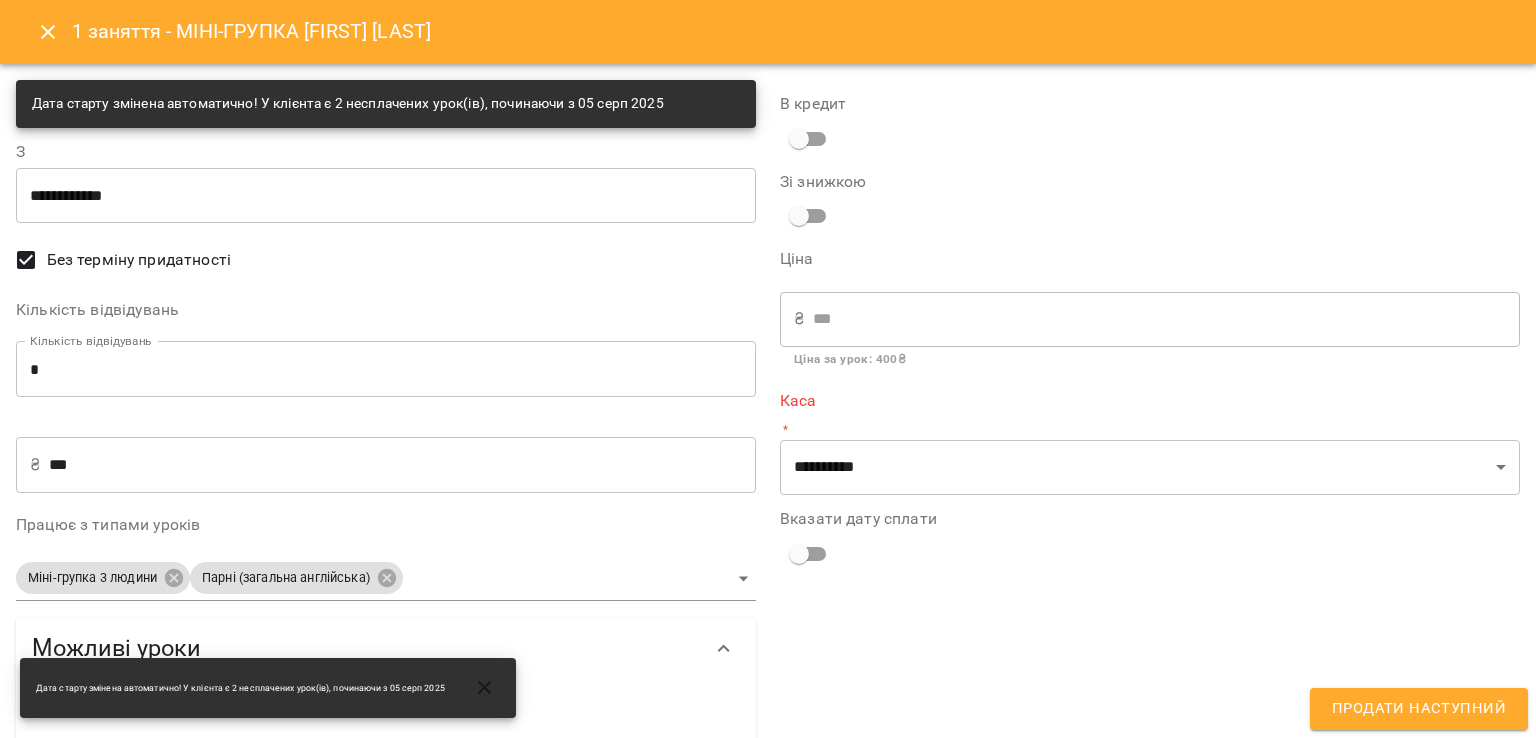 click on "*" at bounding box center [386, 369] 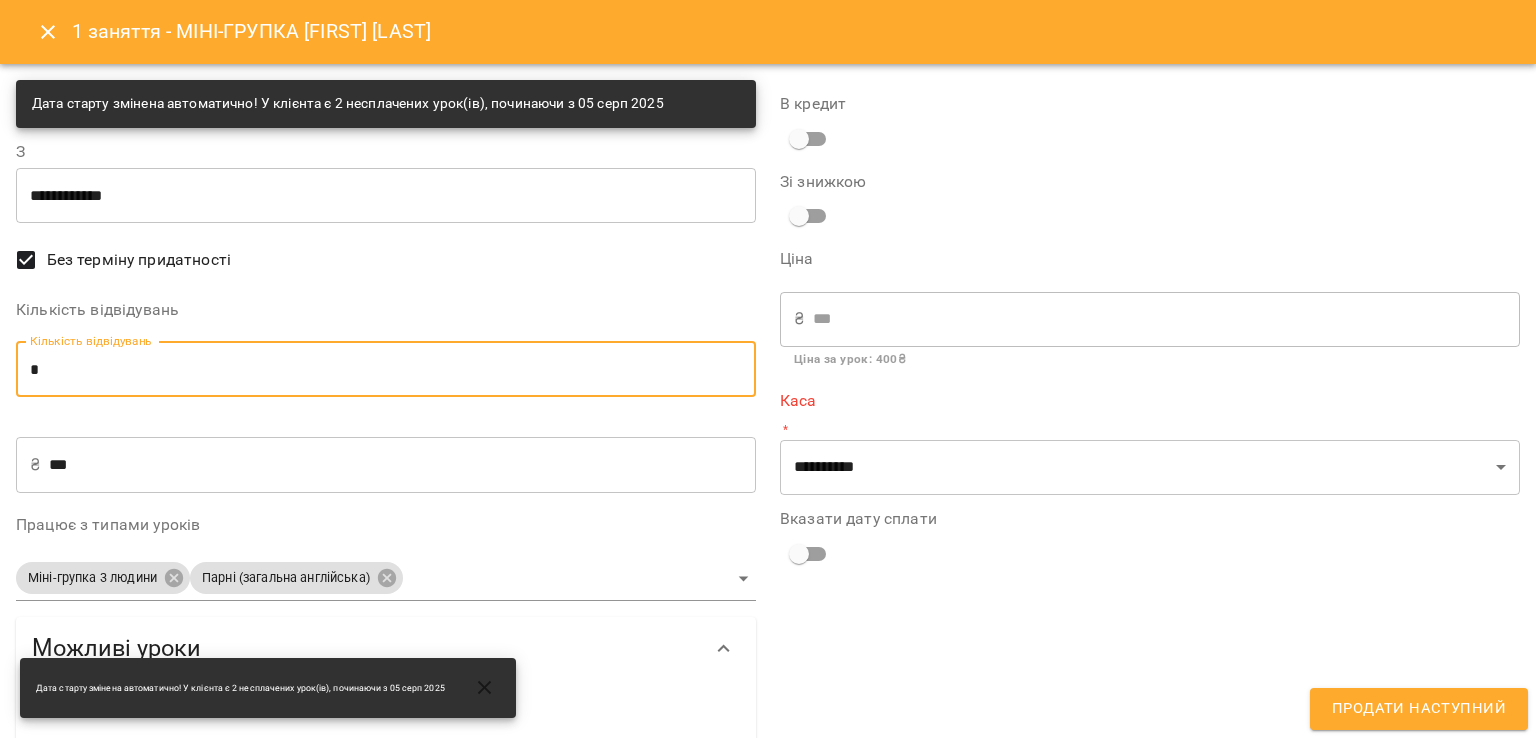 click on "*" at bounding box center (386, 369) 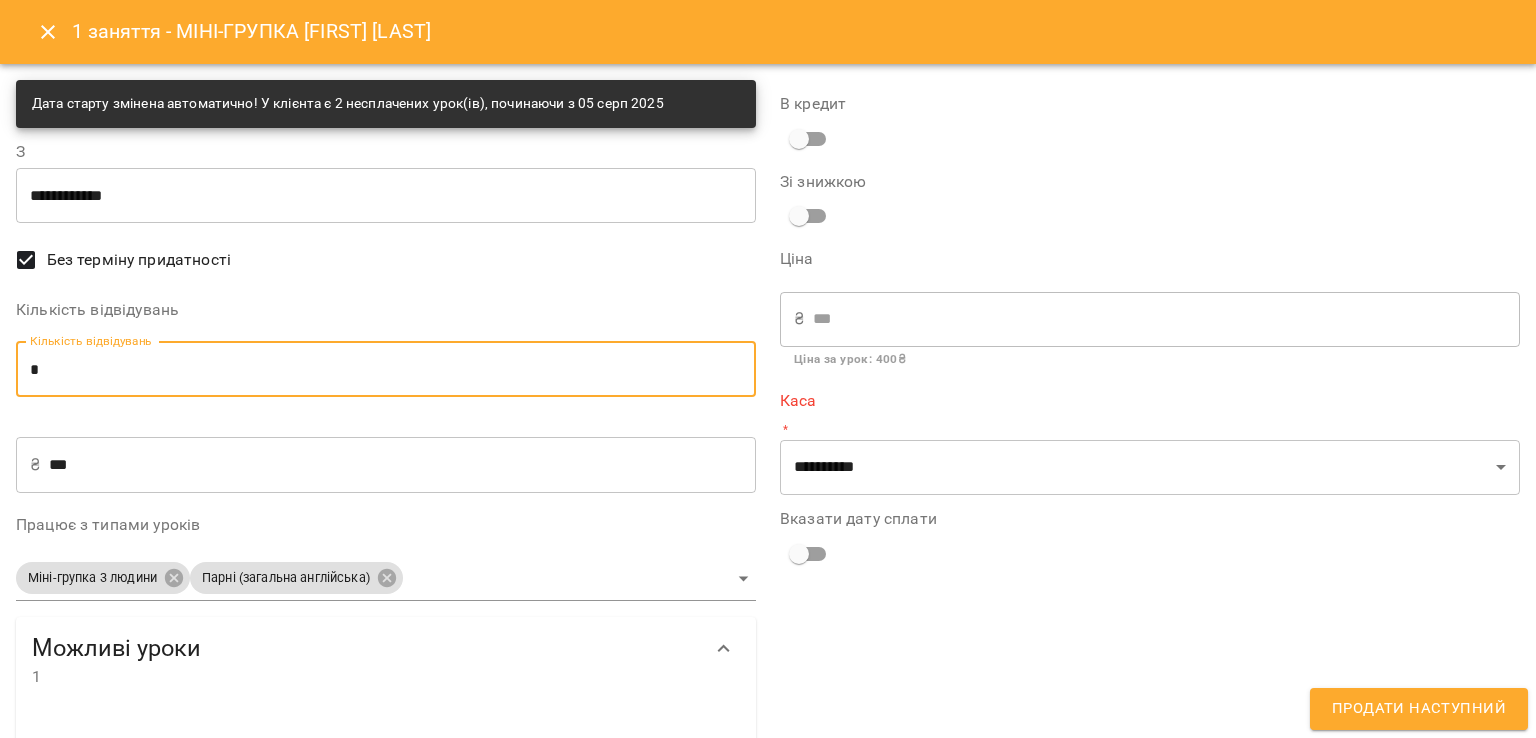 click on "***" at bounding box center [402, 465] 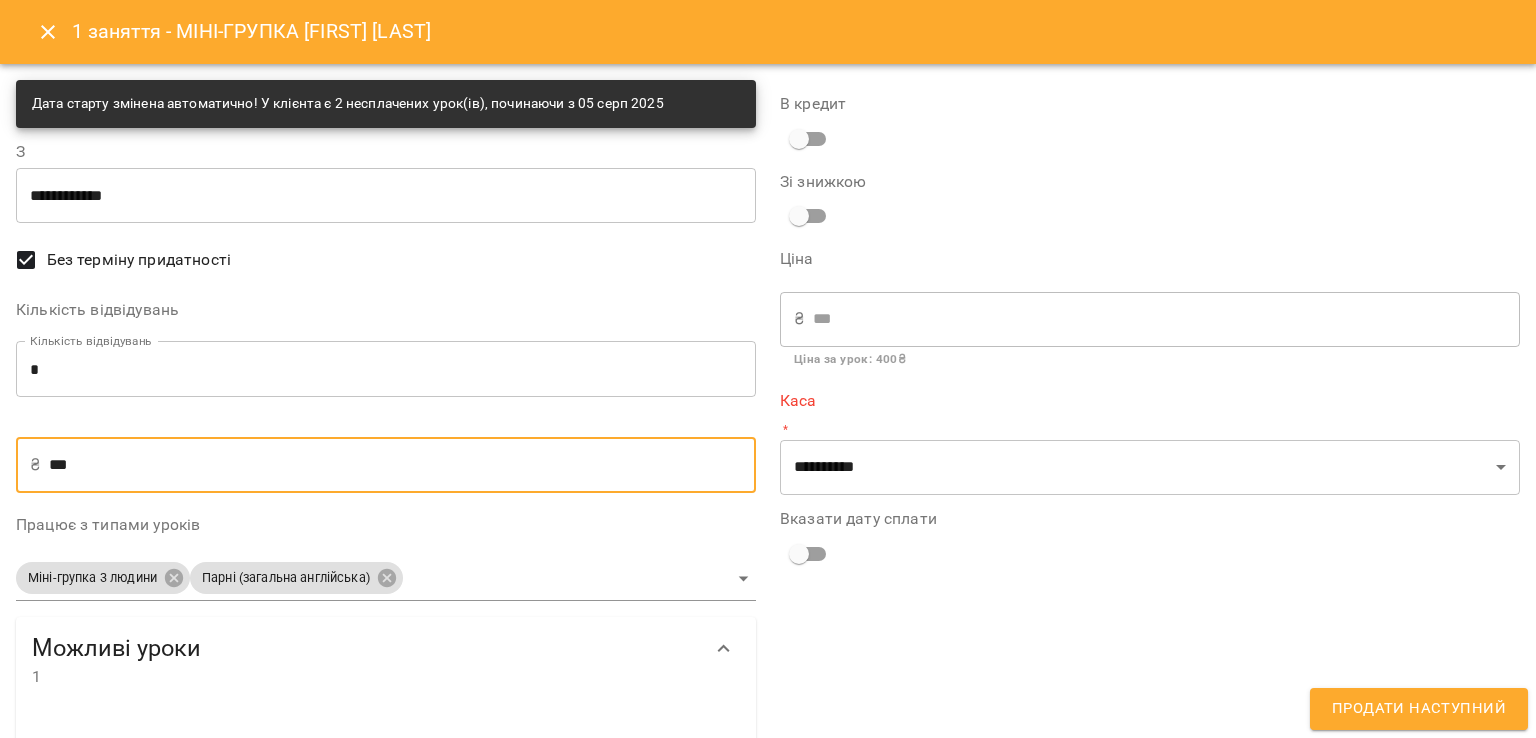 click on "***" at bounding box center [402, 465] 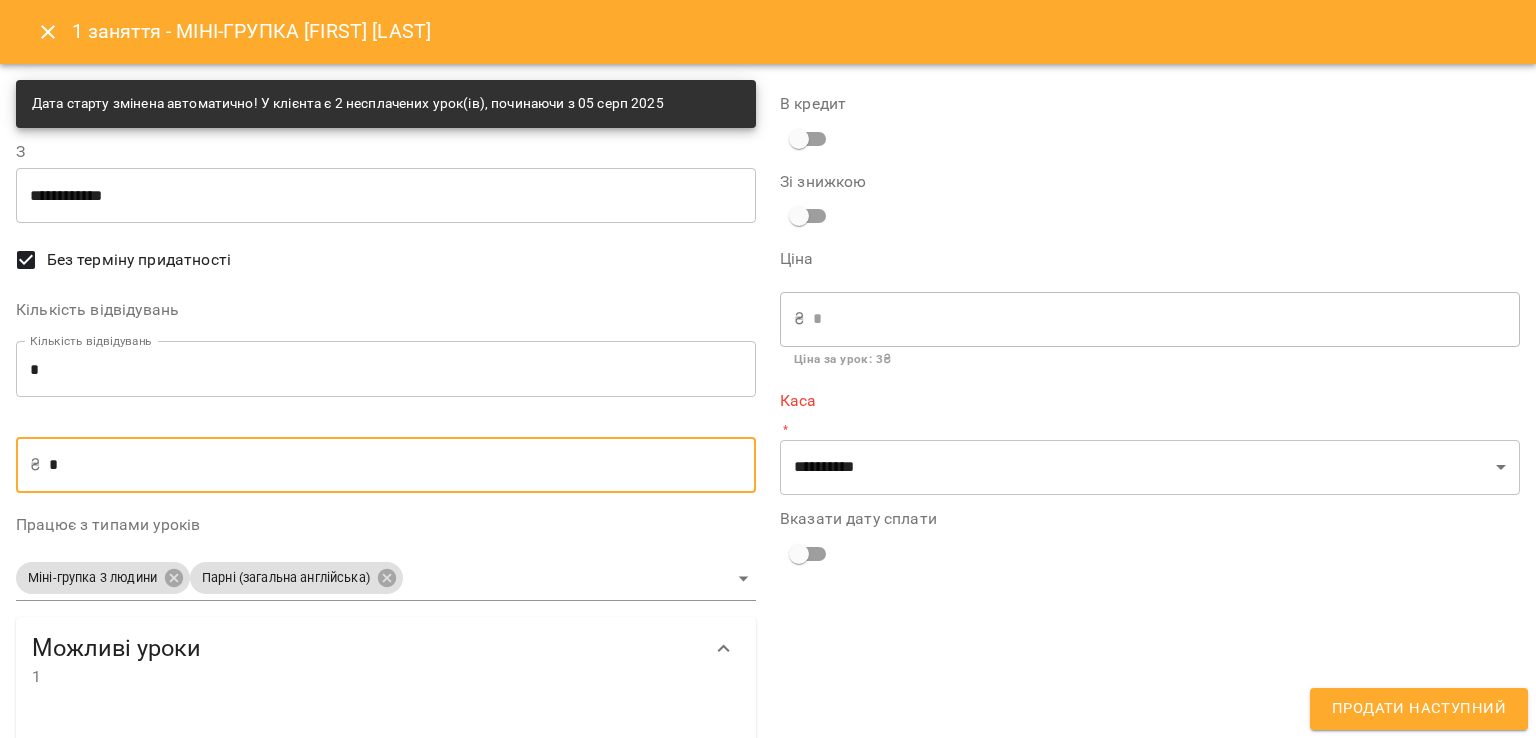 type on "**" 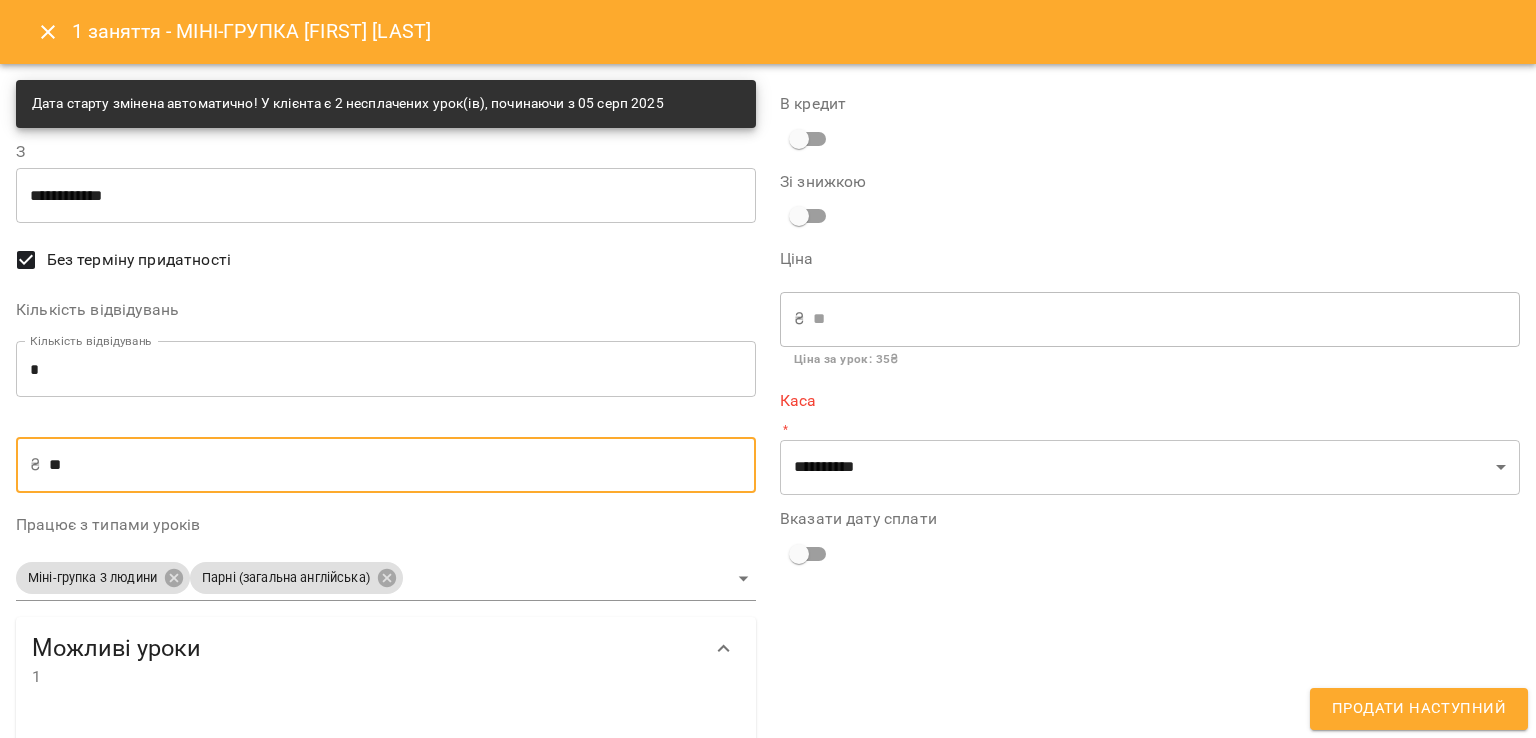type on "***" 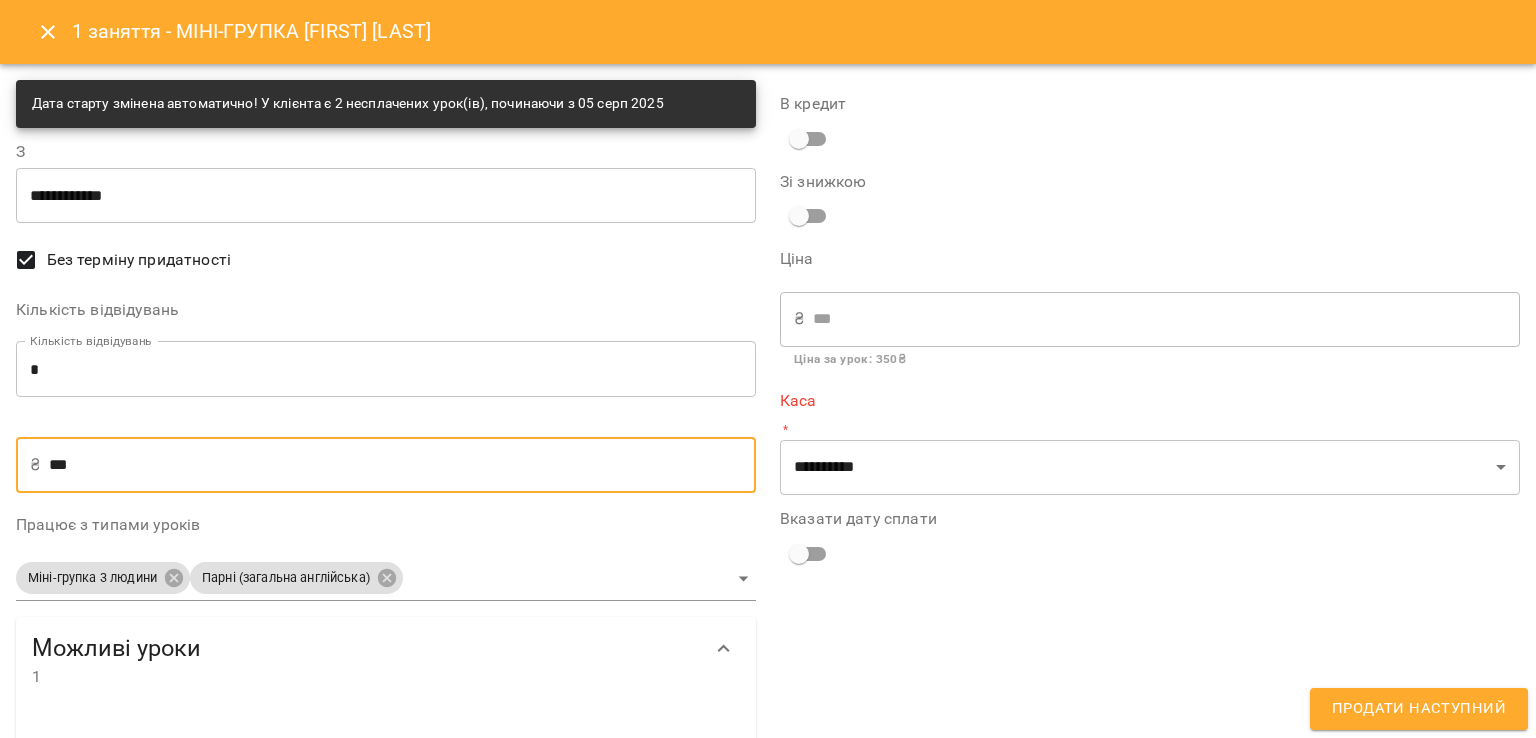 type on "***" 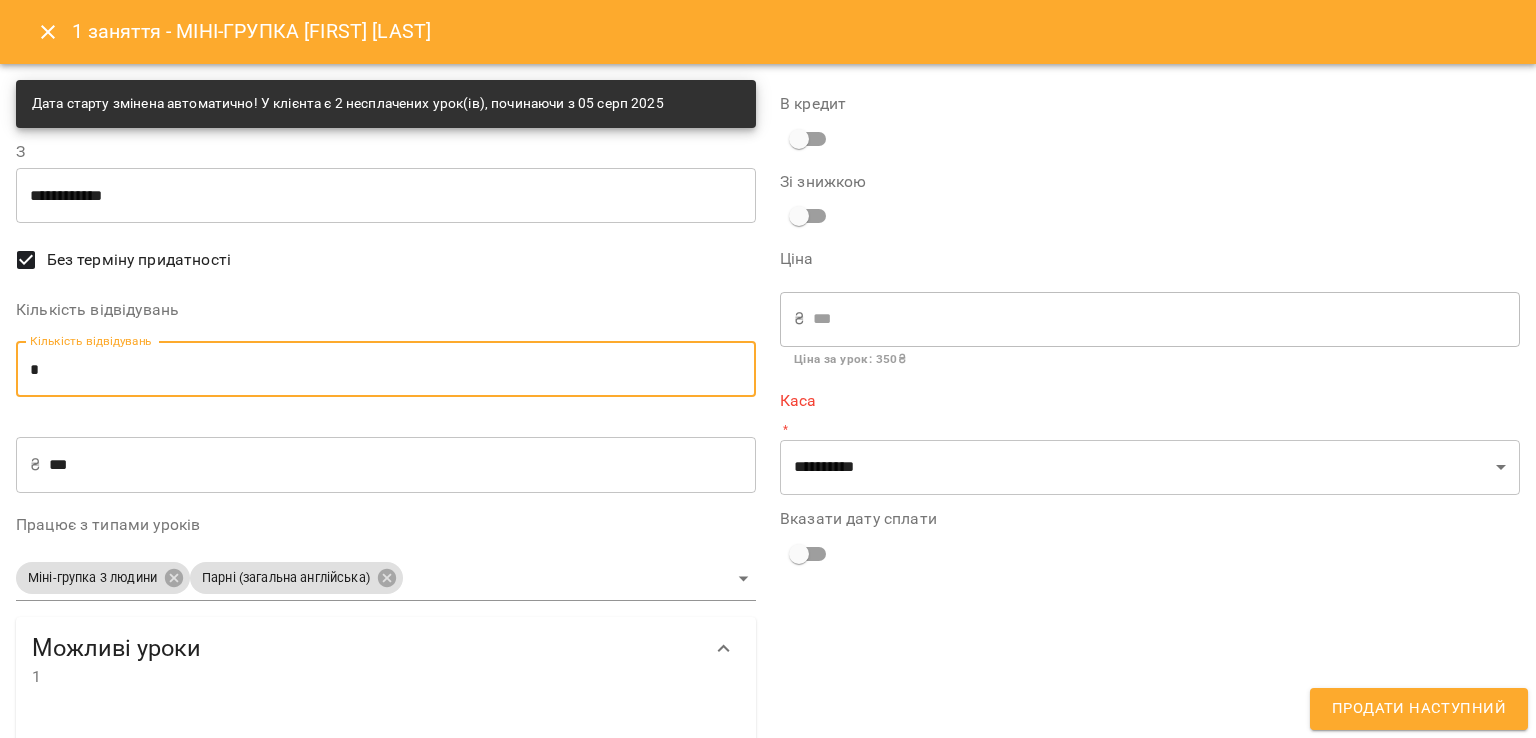 type on "*" 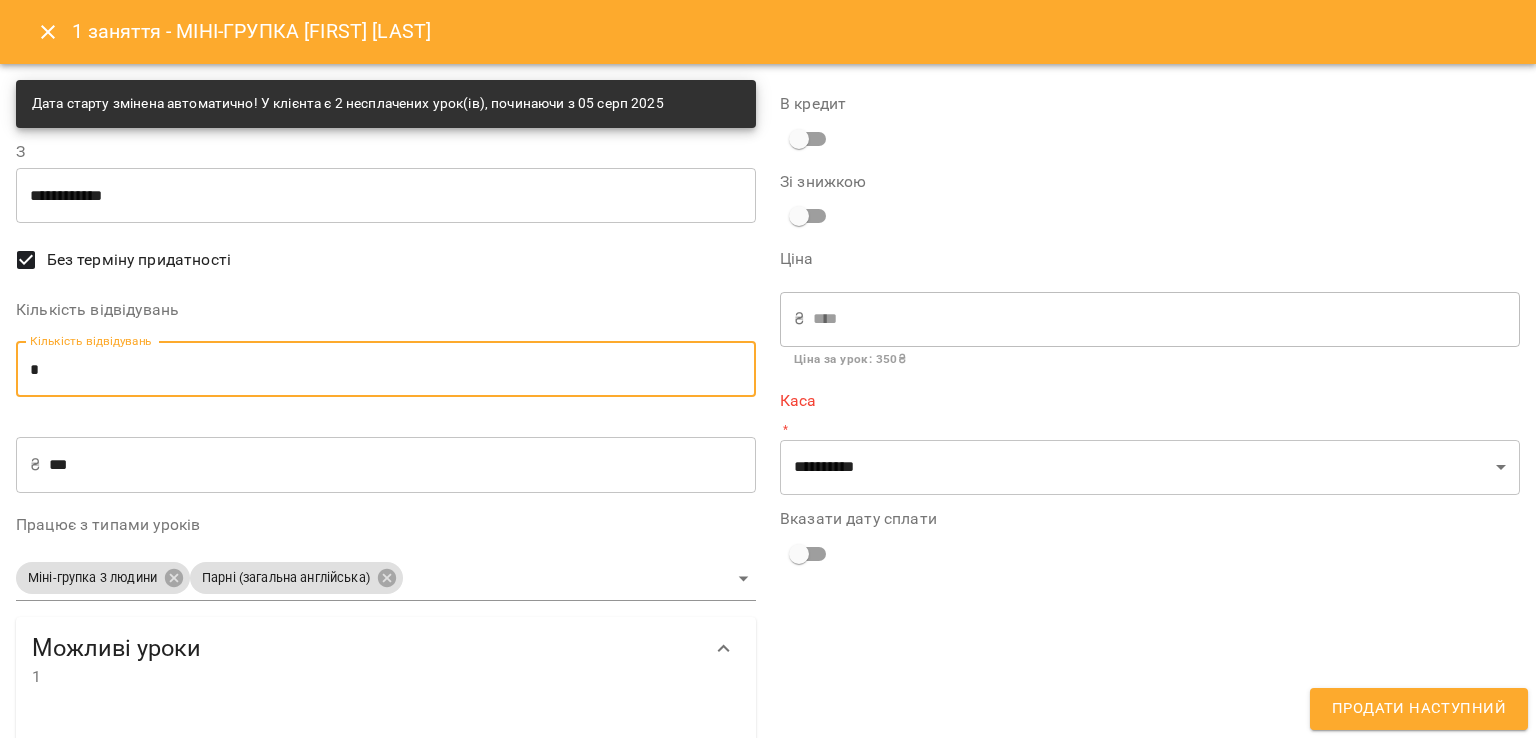 type on "*" 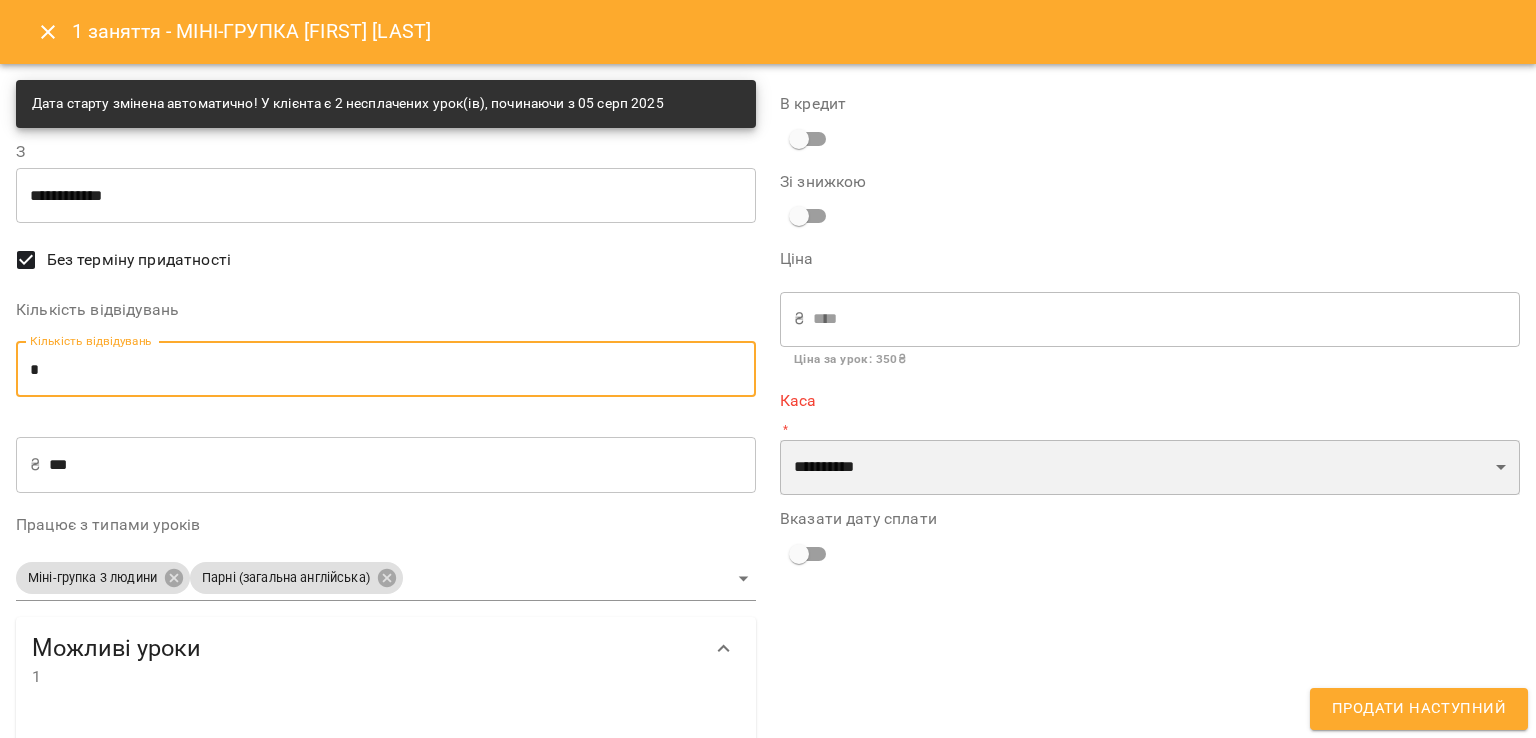click on "**********" at bounding box center (1150, 468) 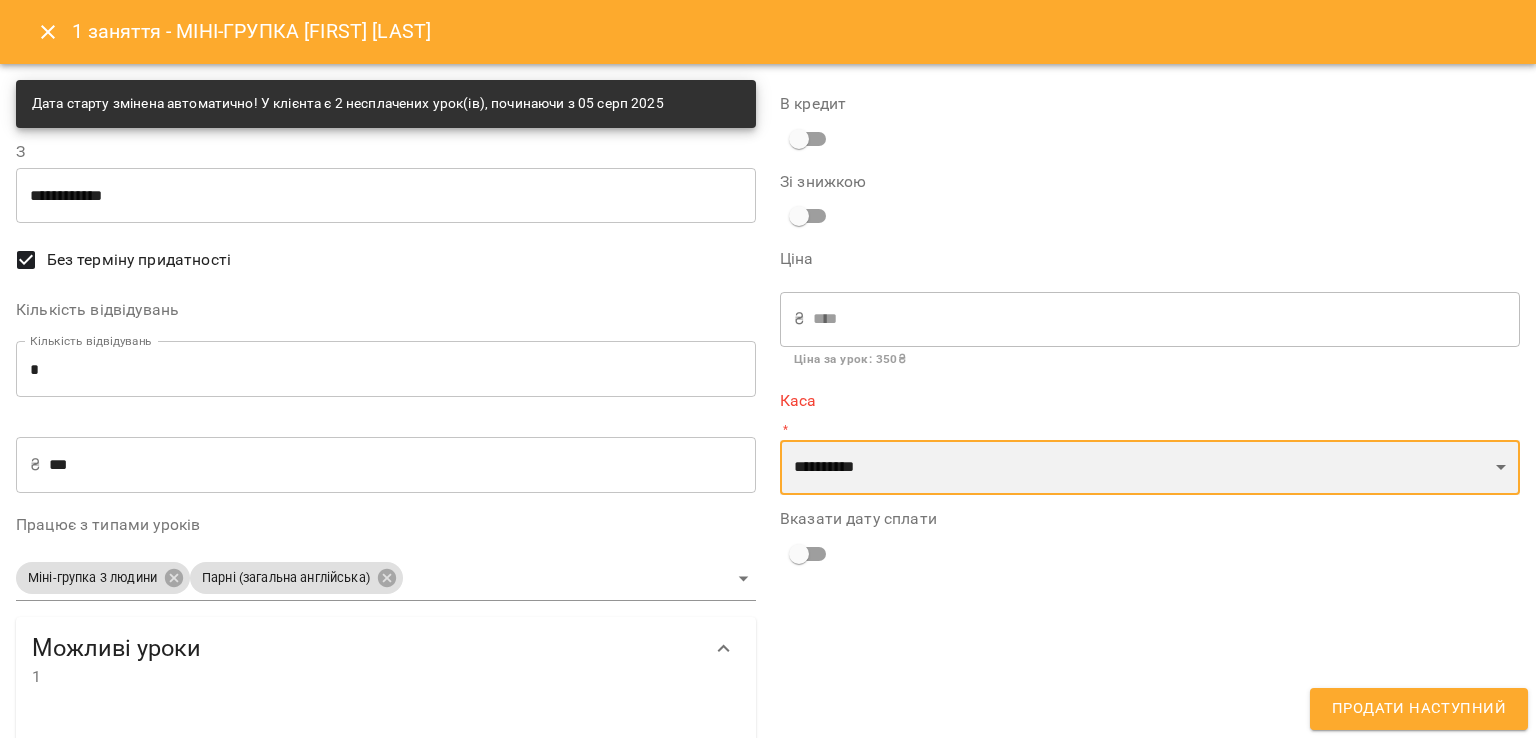 select on "****" 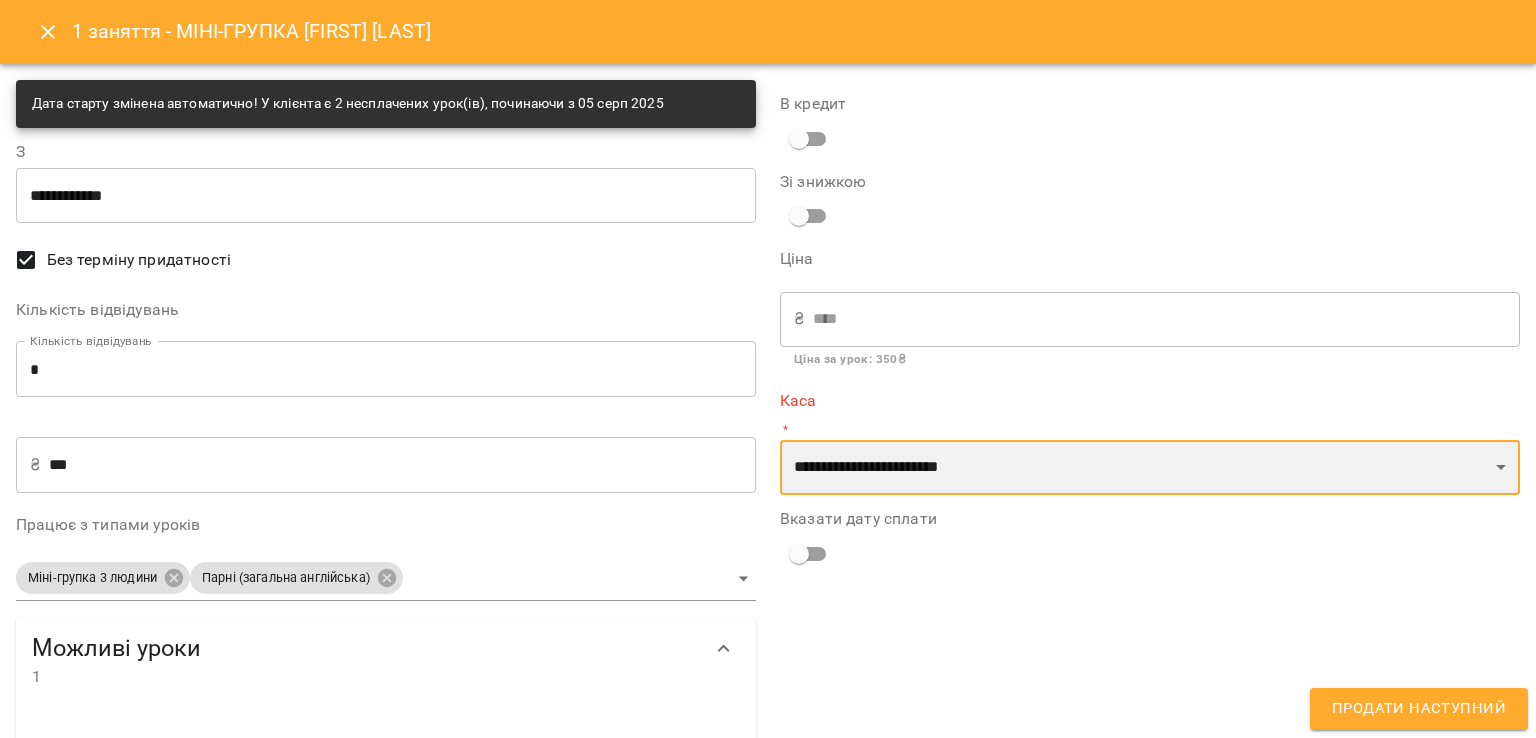 click on "**********" at bounding box center [1150, 468] 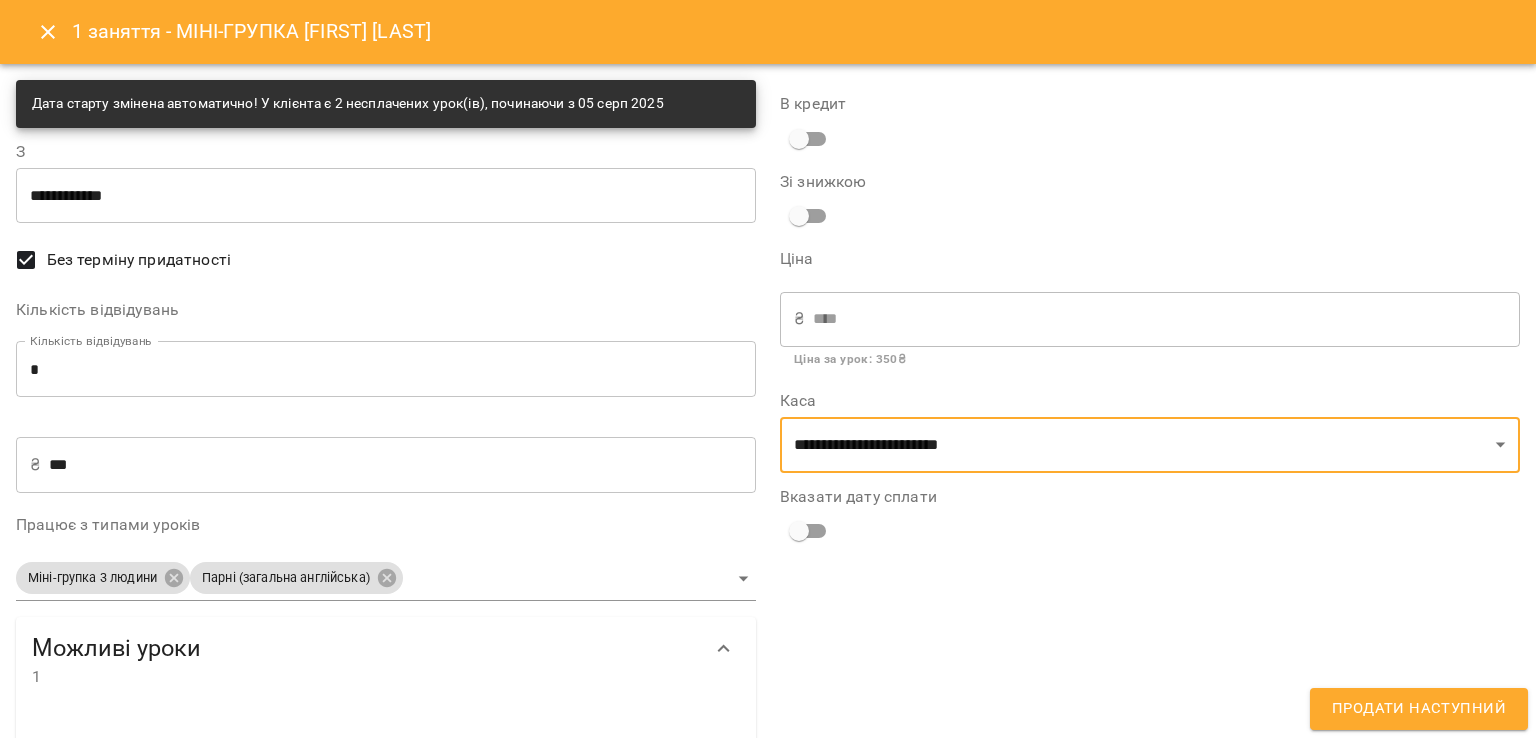 click on "**********" at bounding box center [1150, 612] 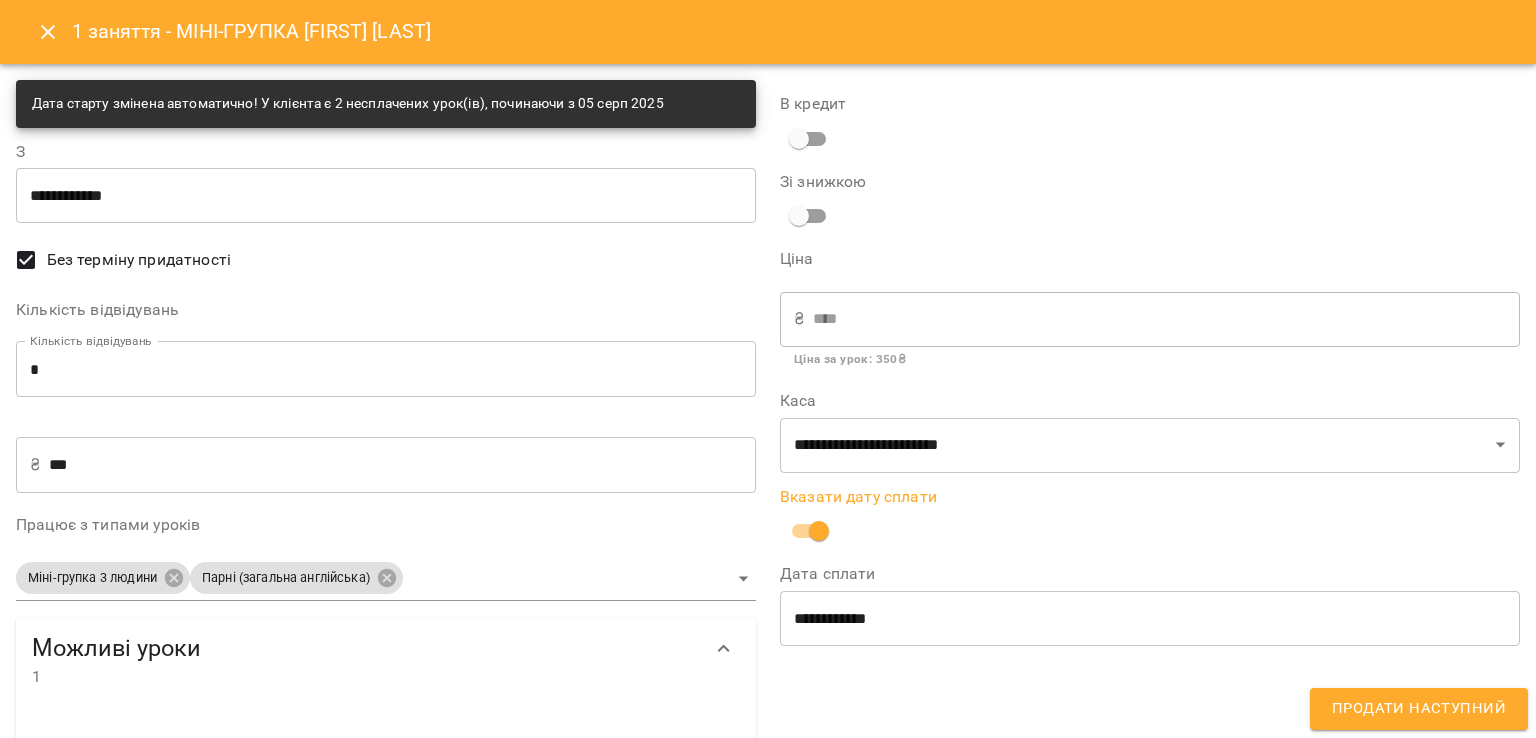 click on "Продати наступний" at bounding box center (1419, 709) 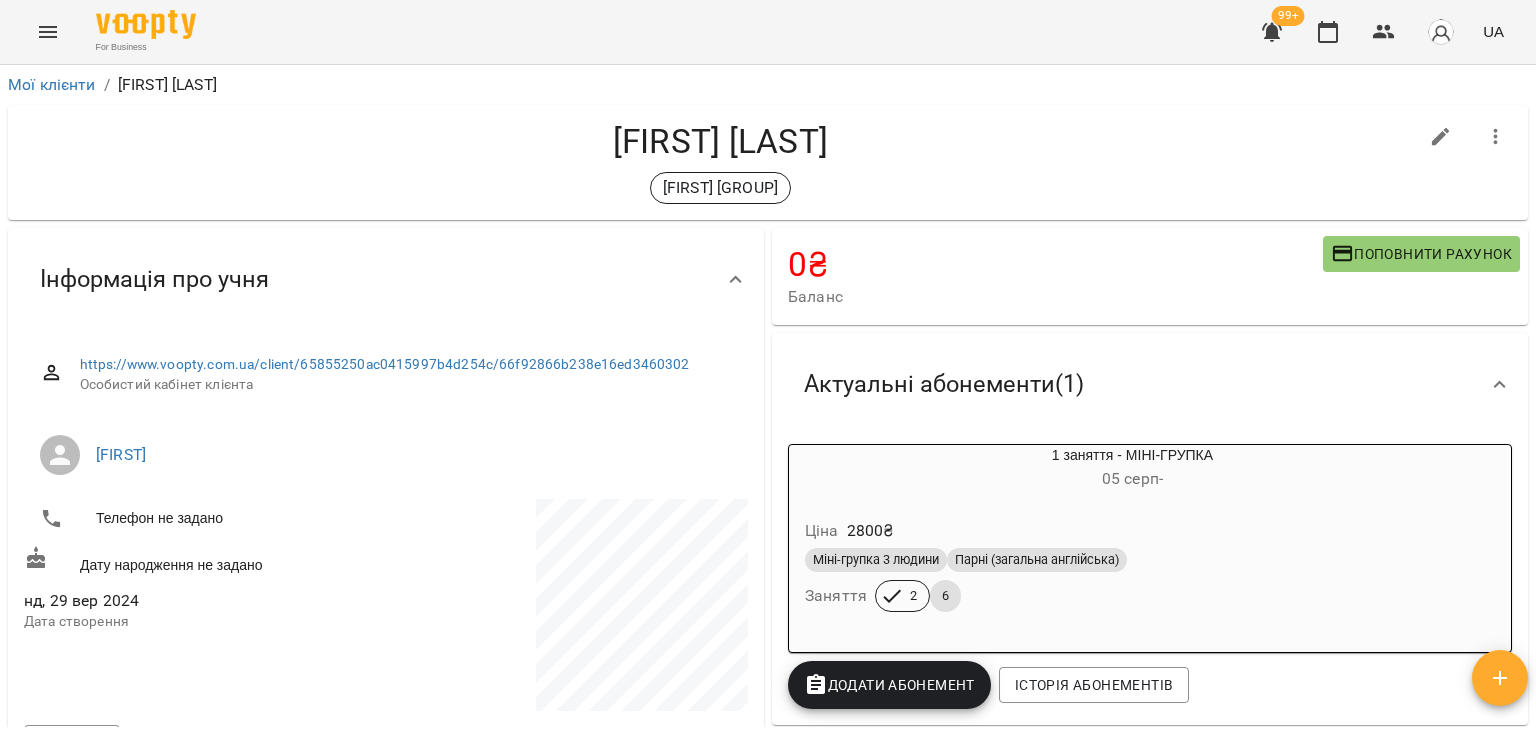 click on "Міні-групка 3 людини Парні (загальна англійська) Заняття 2 6" at bounding box center [1132, 580] 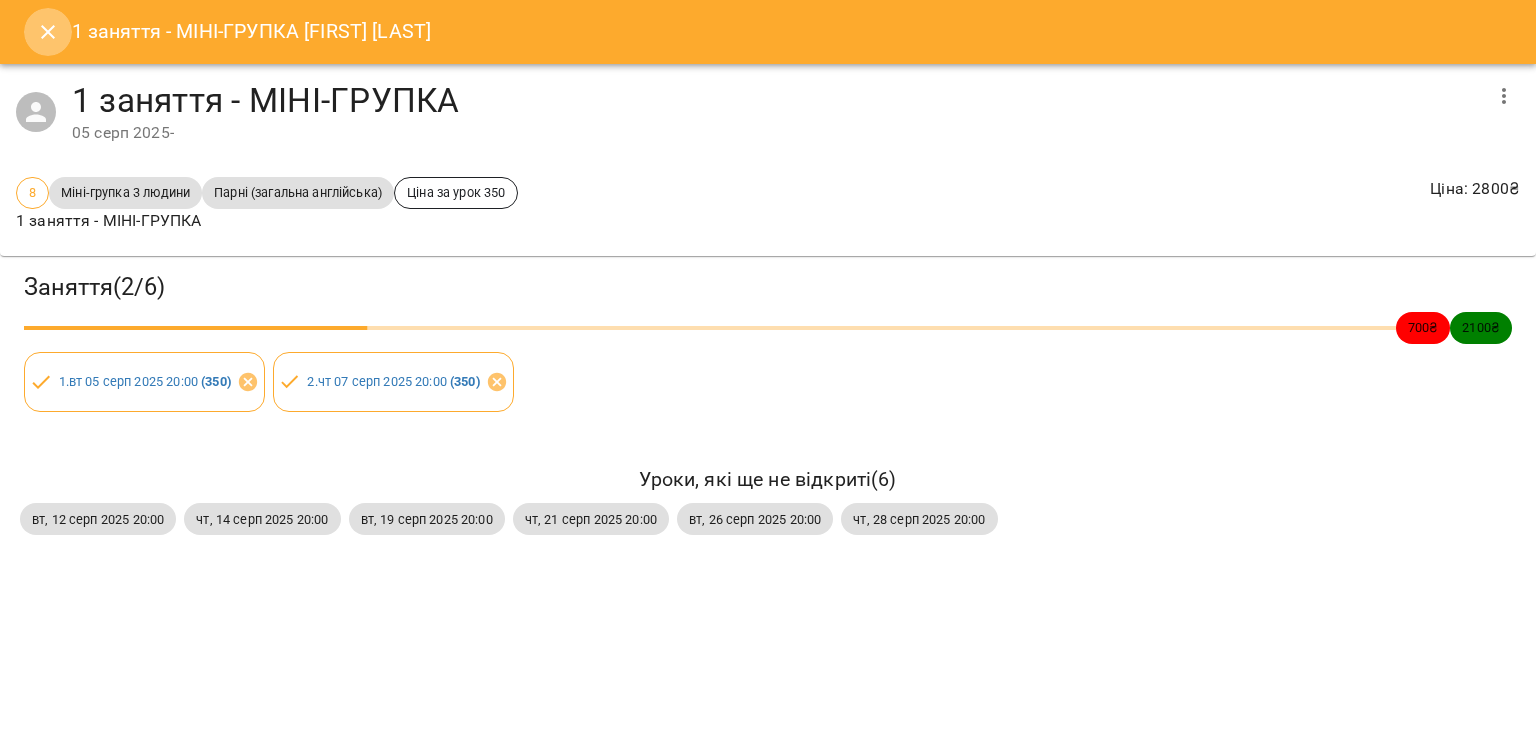 click 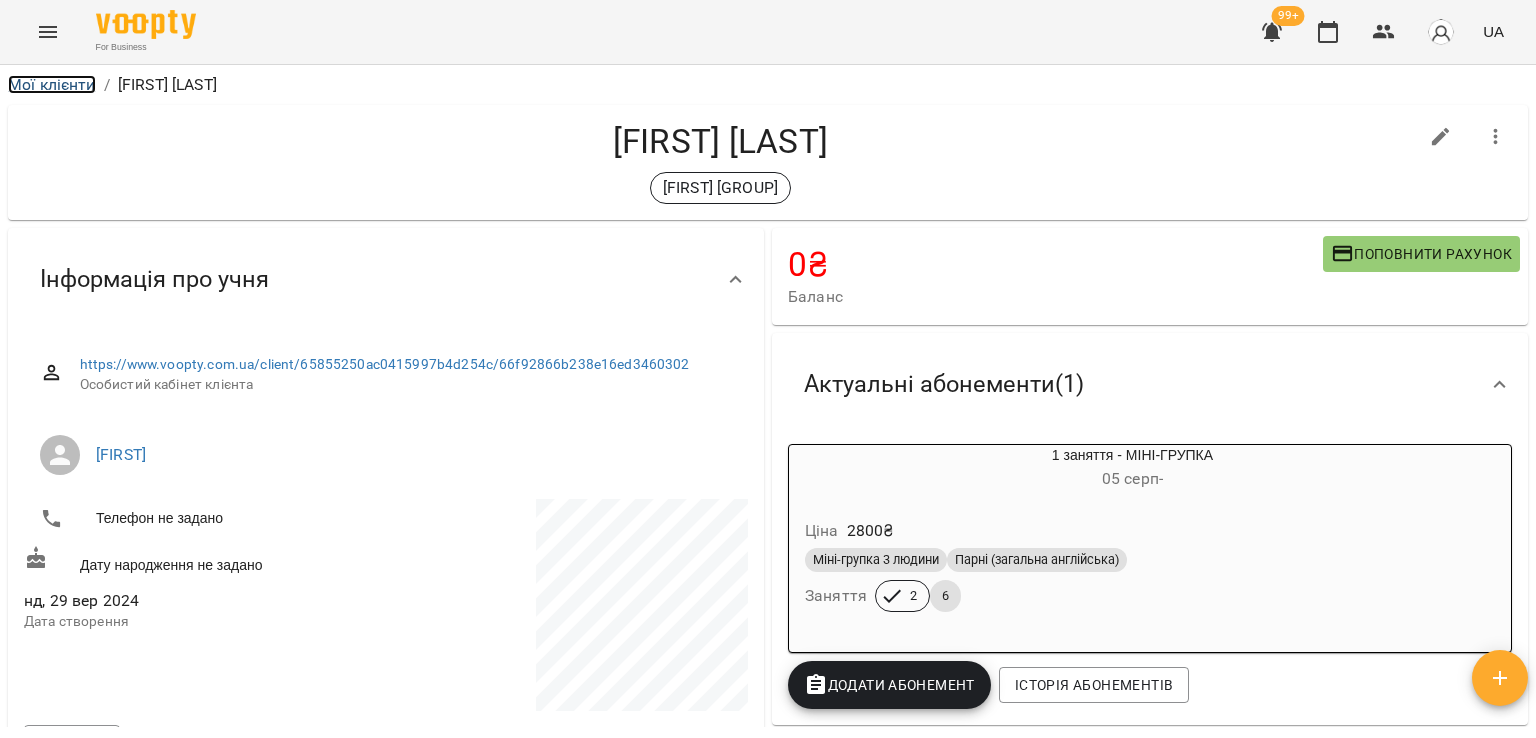 click on "Мої клієнти" at bounding box center (52, 84) 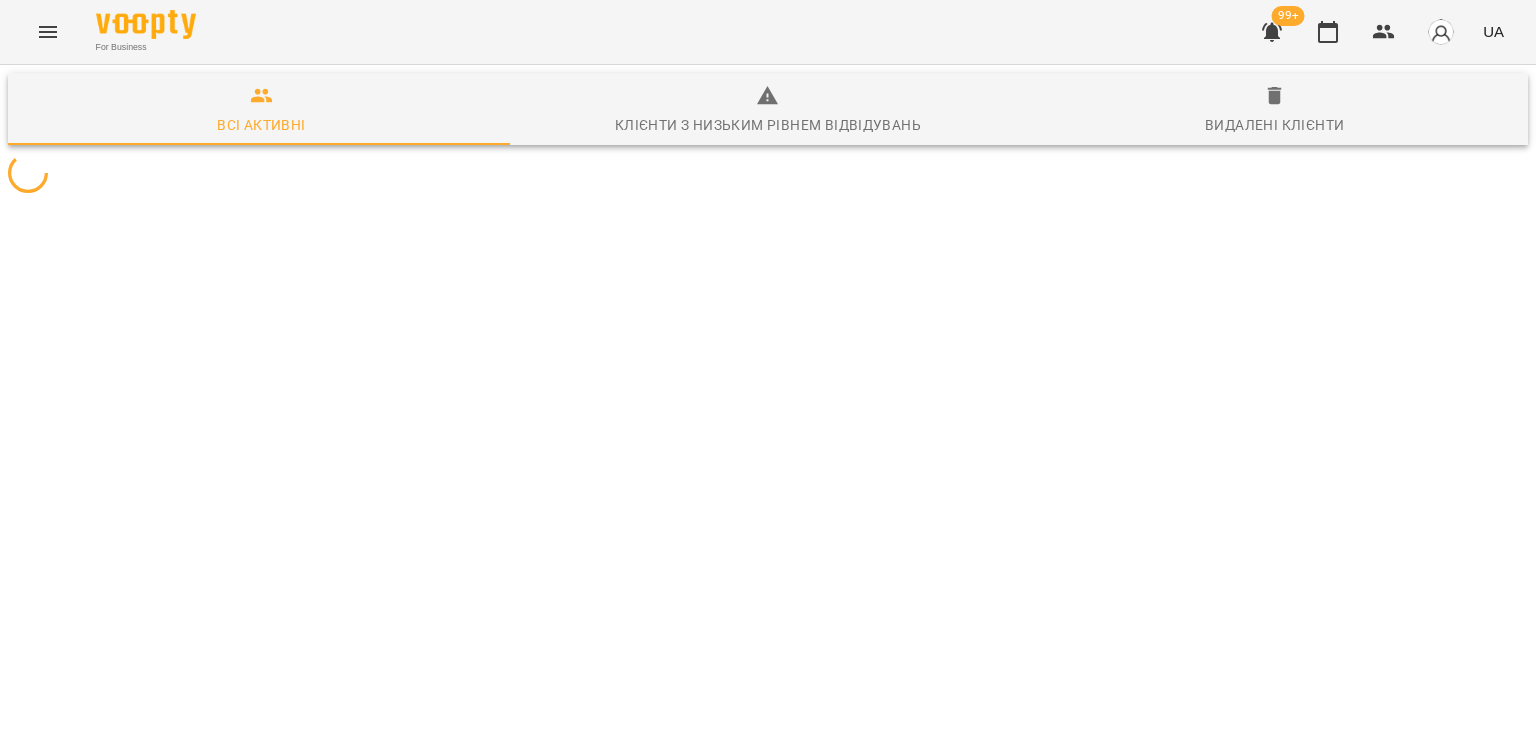 scroll, scrollTop: 0, scrollLeft: 0, axis: both 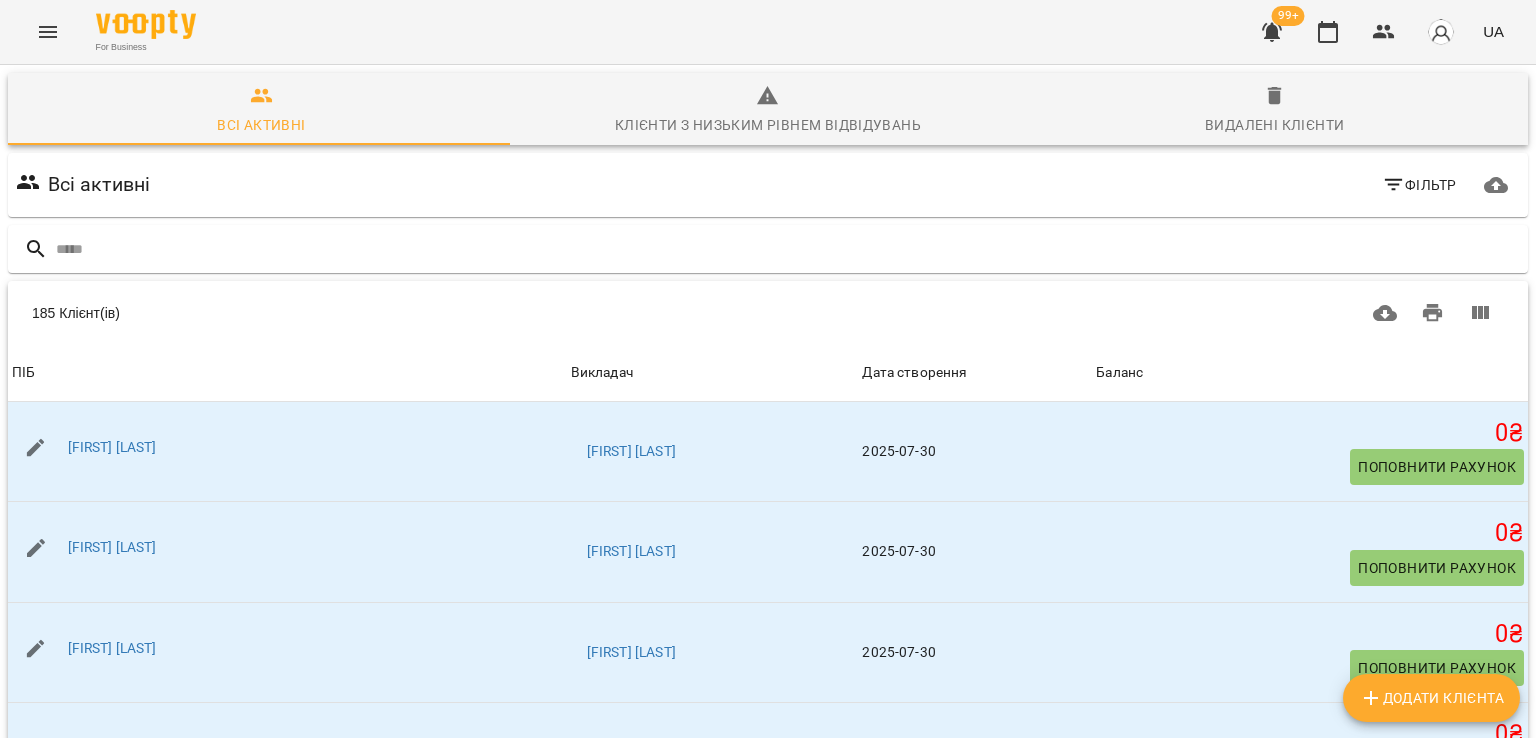 click 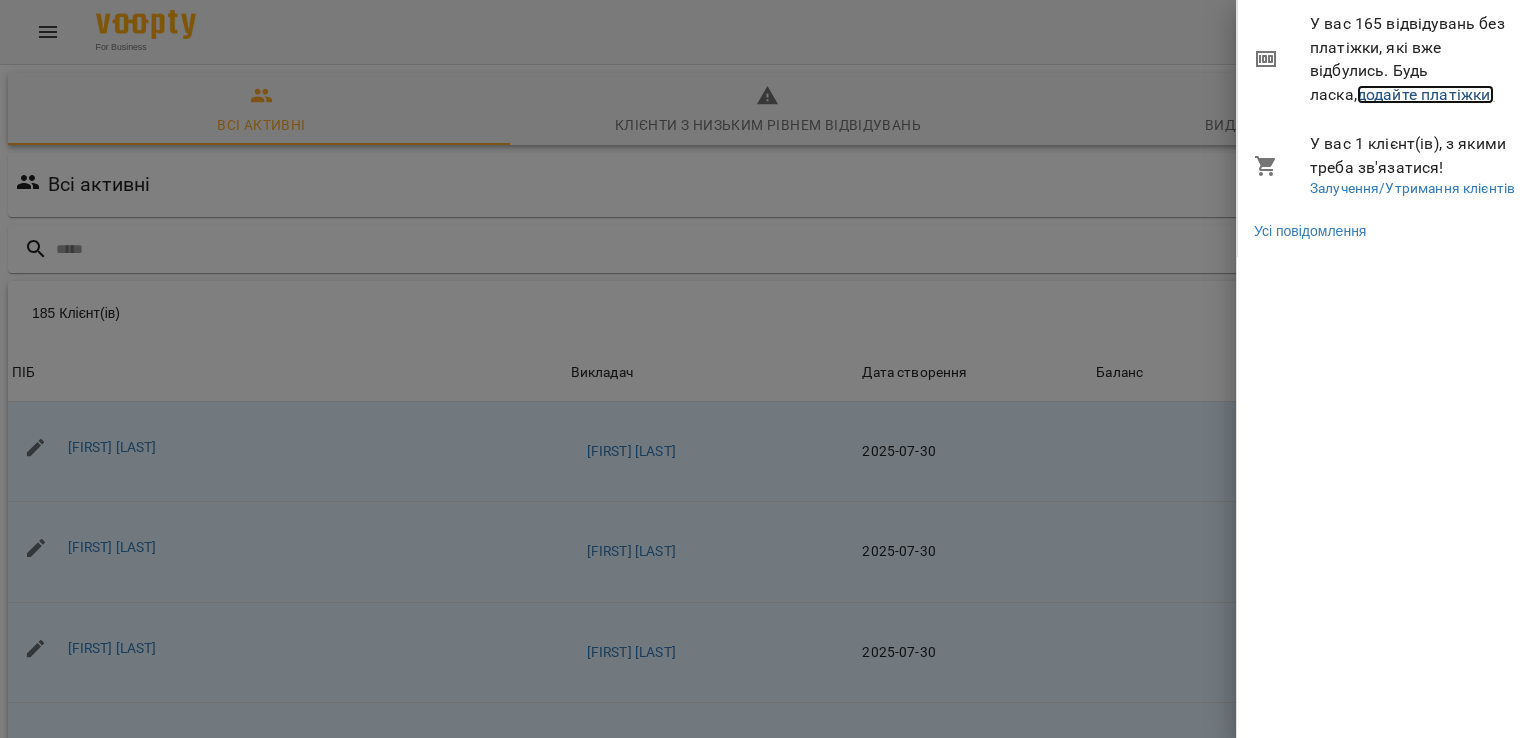 click on "додайте платіжки!" at bounding box center [1426, 94] 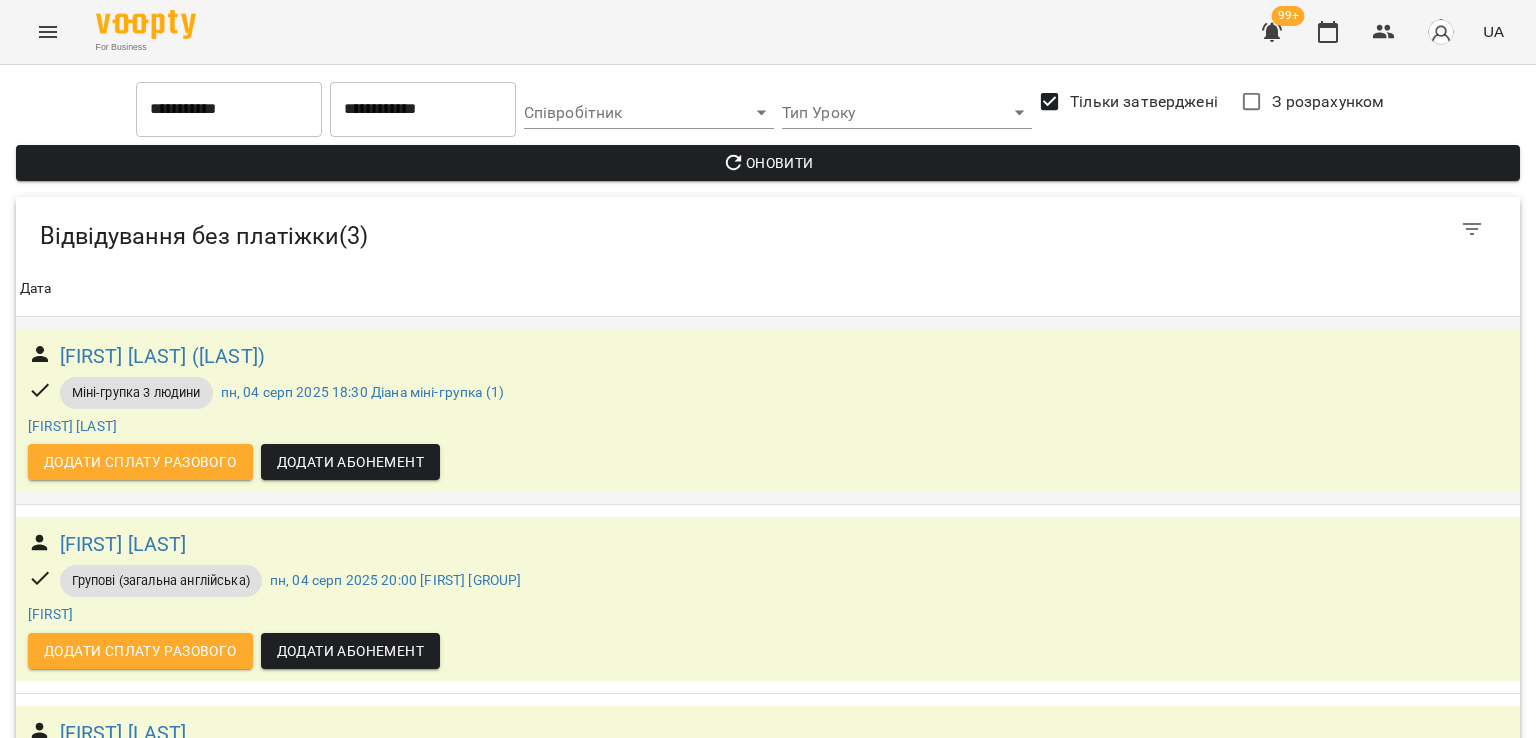 scroll, scrollTop: 159, scrollLeft: 0, axis: vertical 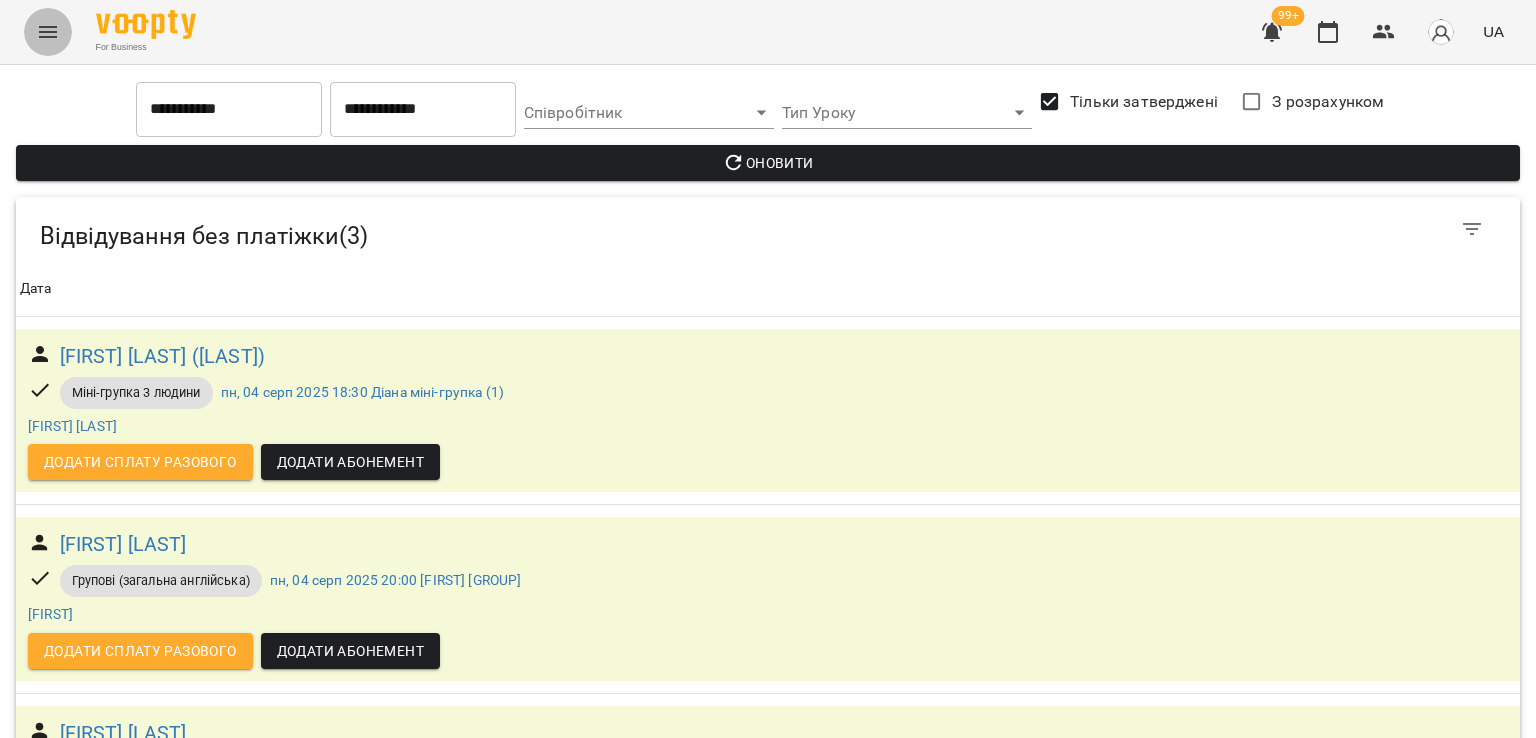 click at bounding box center (48, 32) 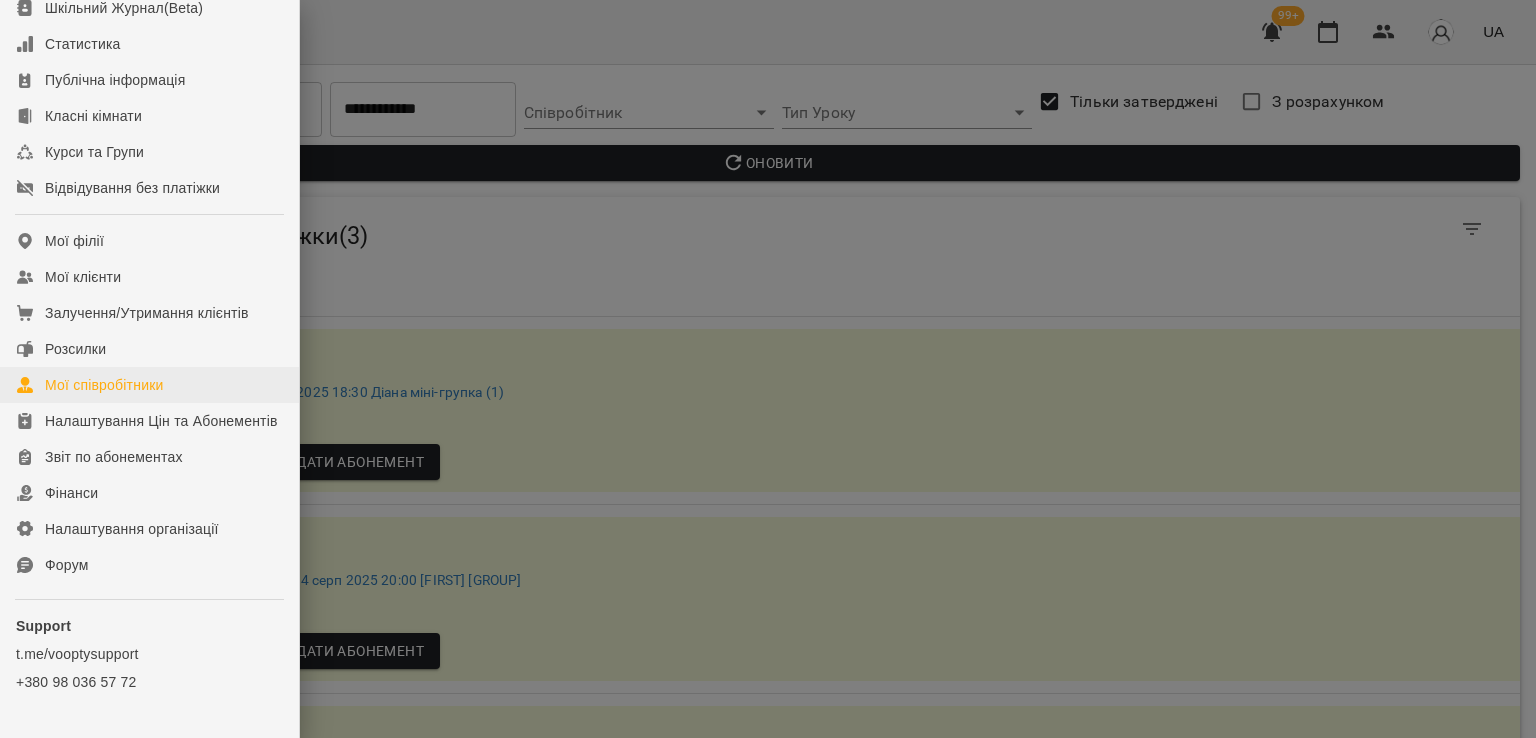 scroll, scrollTop: 200, scrollLeft: 0, axis: vertical 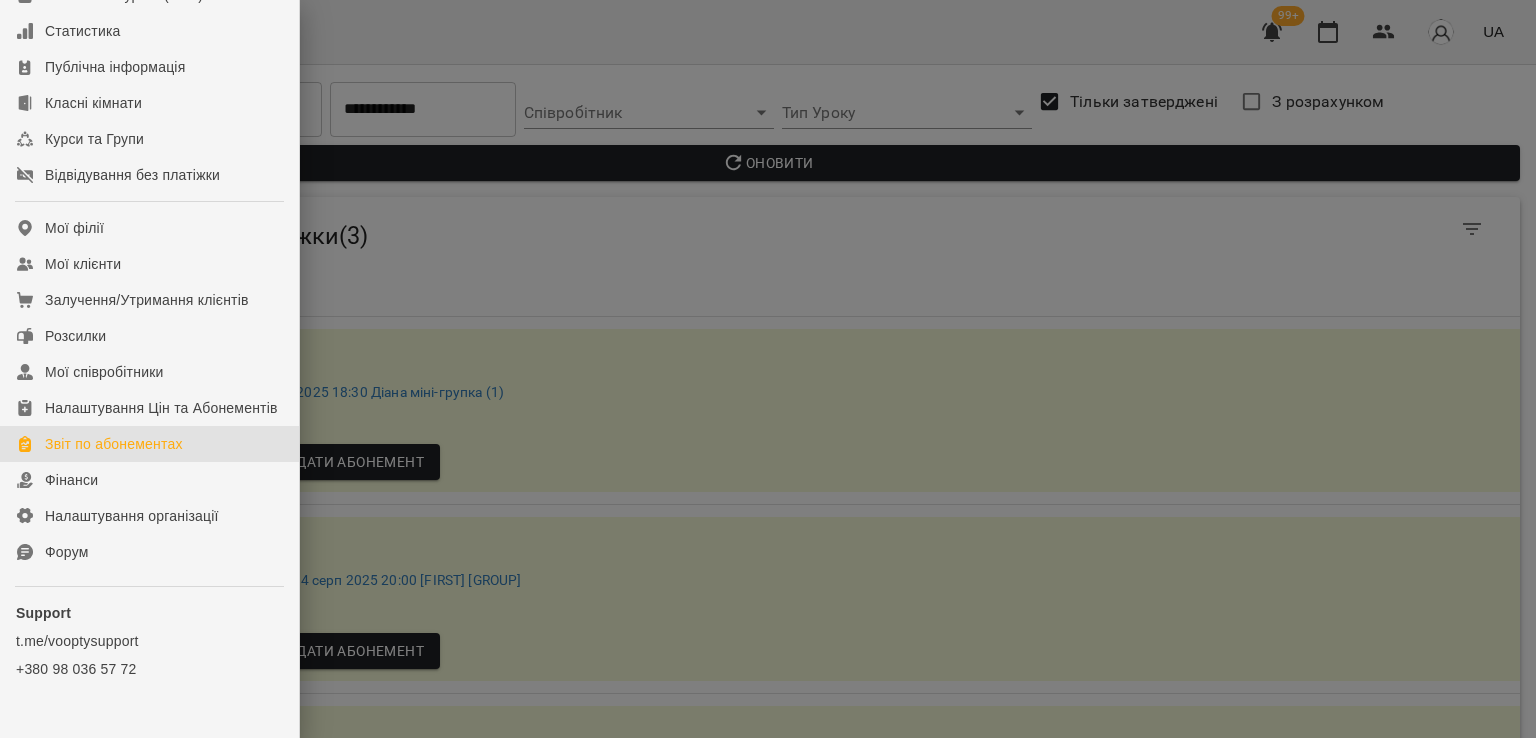 click on "Звіт по абонементах" at bounding box center (149, 444) 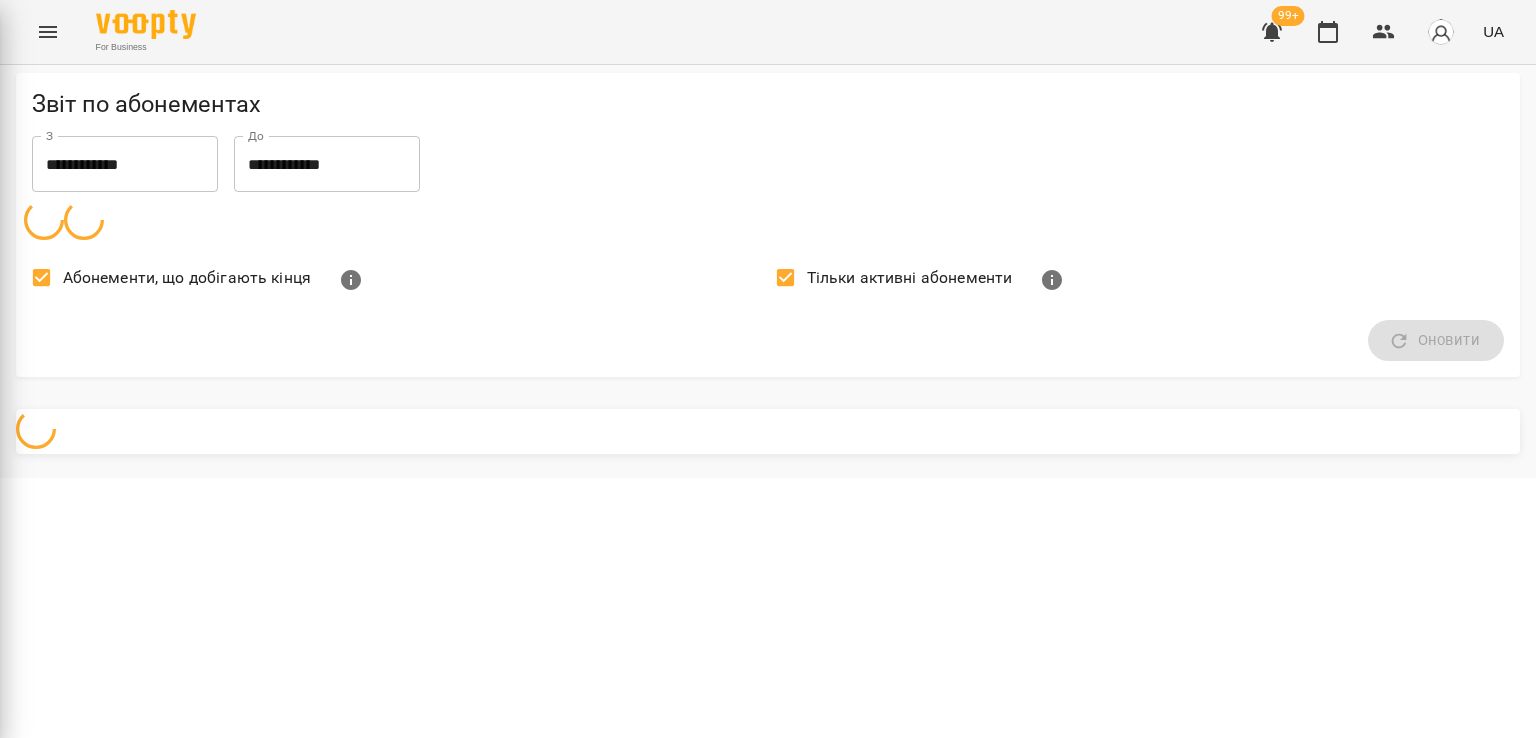 scroll, scrollTop: 0, scrollLeft: 0, axis: both 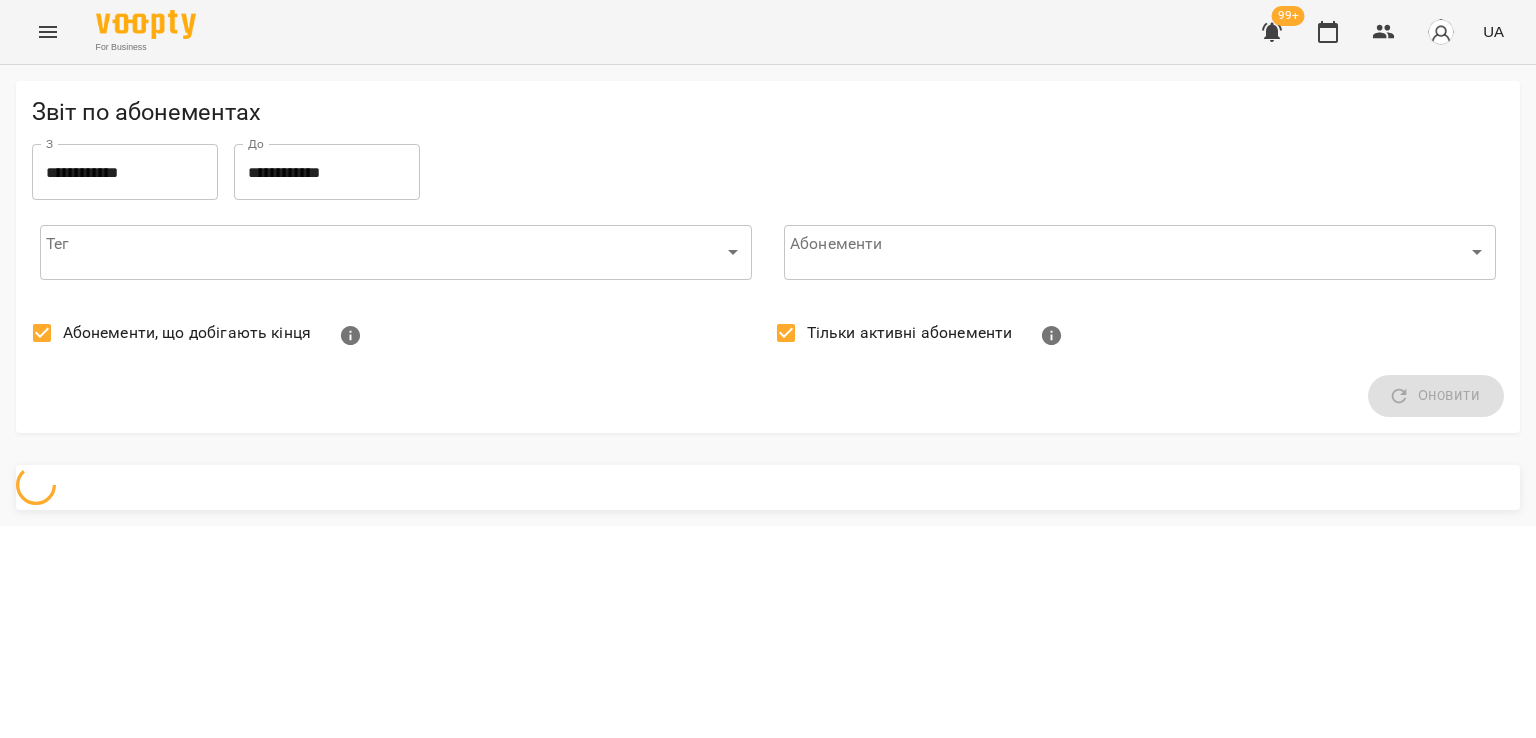 click on "Абонементи, що добігають кінця" at bounding box center (166, 333) 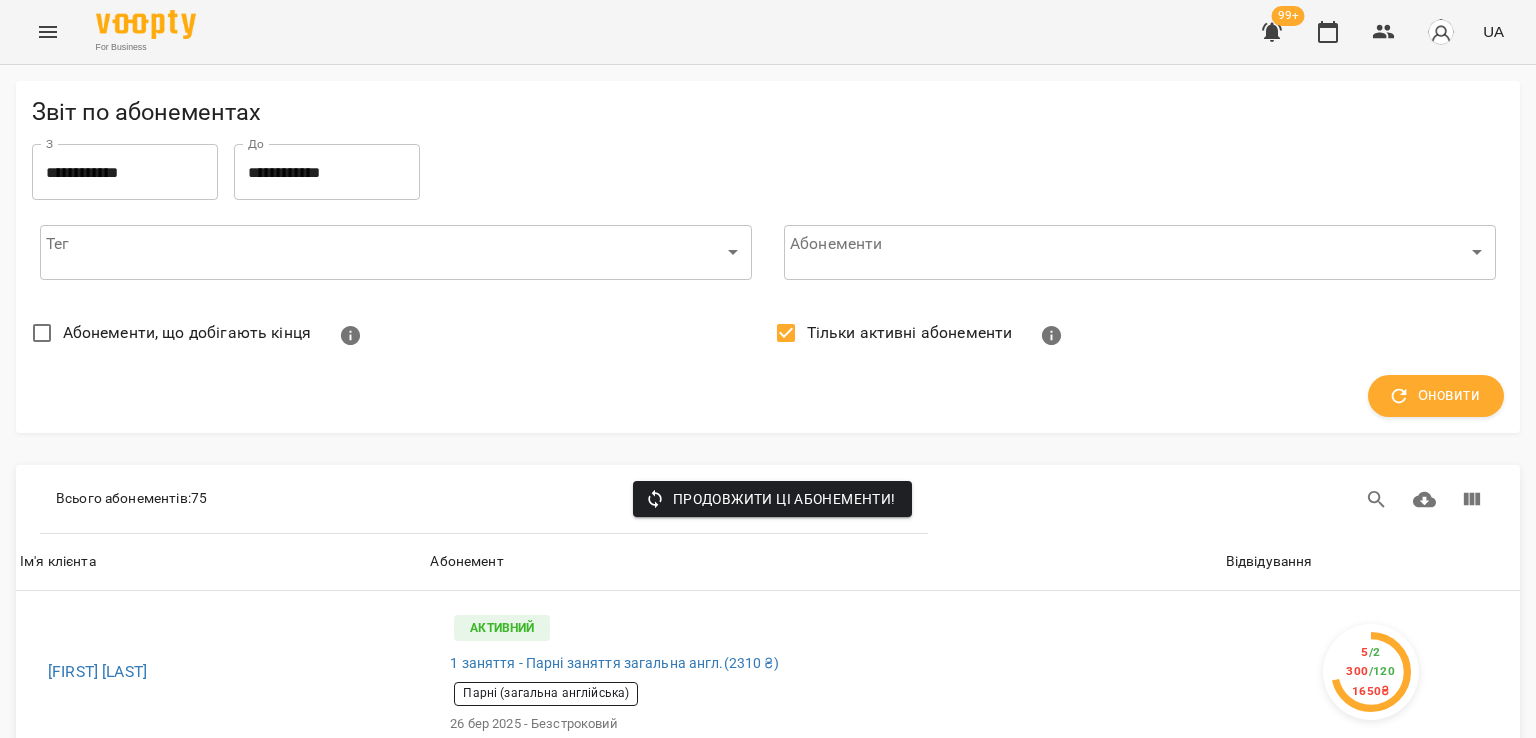 click on "Тільки активні абонементи" at bounding box center [910, 333] 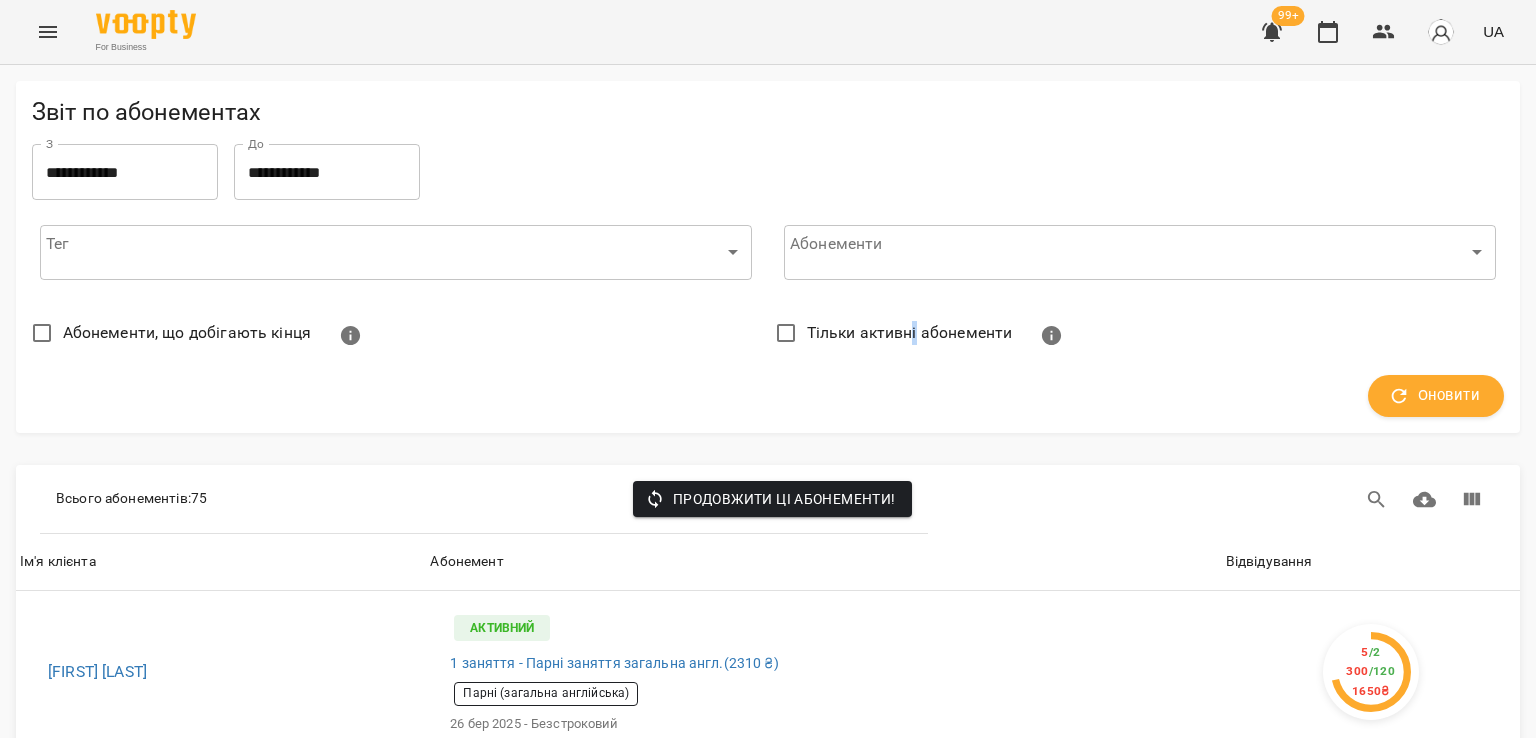 click on "Оновити" at bounding box center [1436, 396] 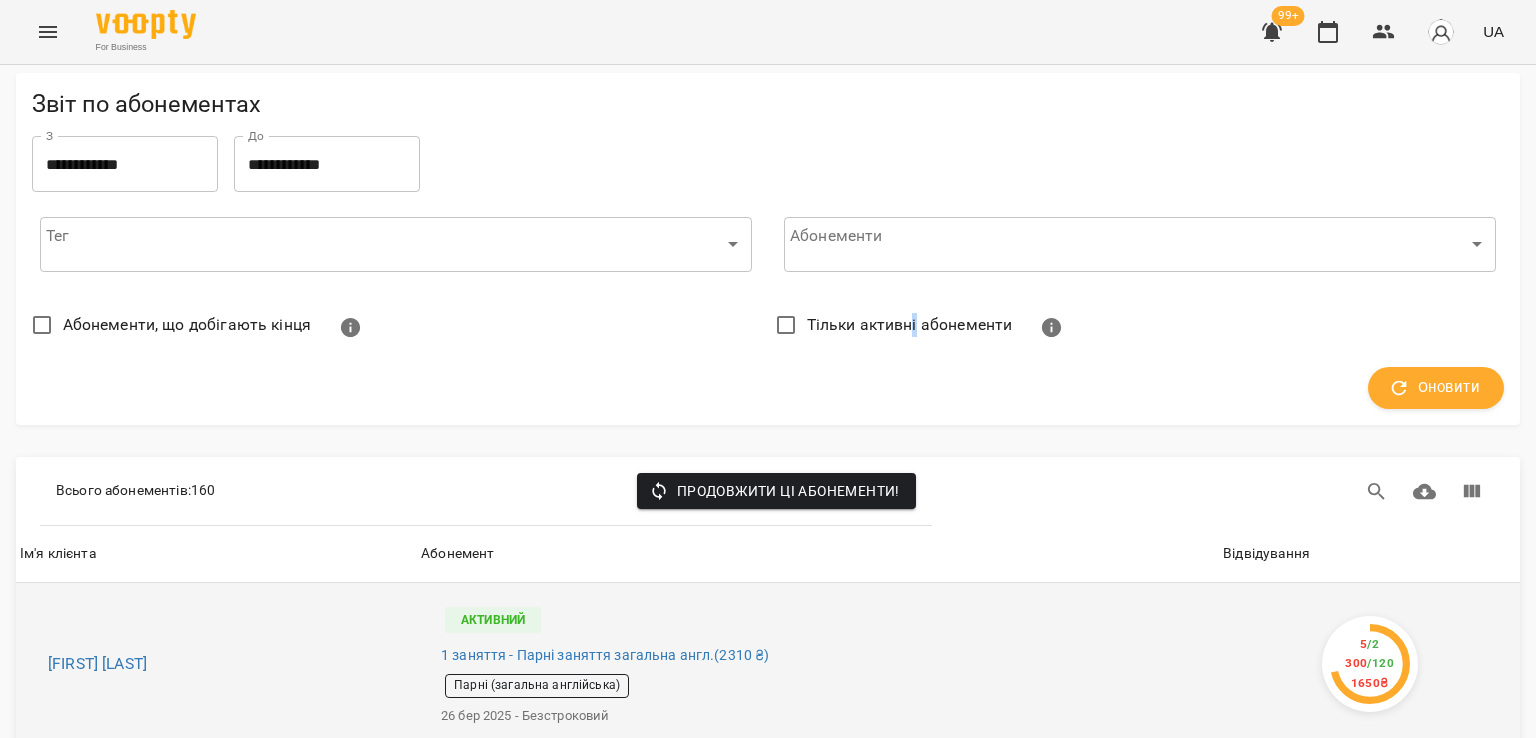 scroll, scrollTop: 200, scrollLeft: 0, axis: vertical 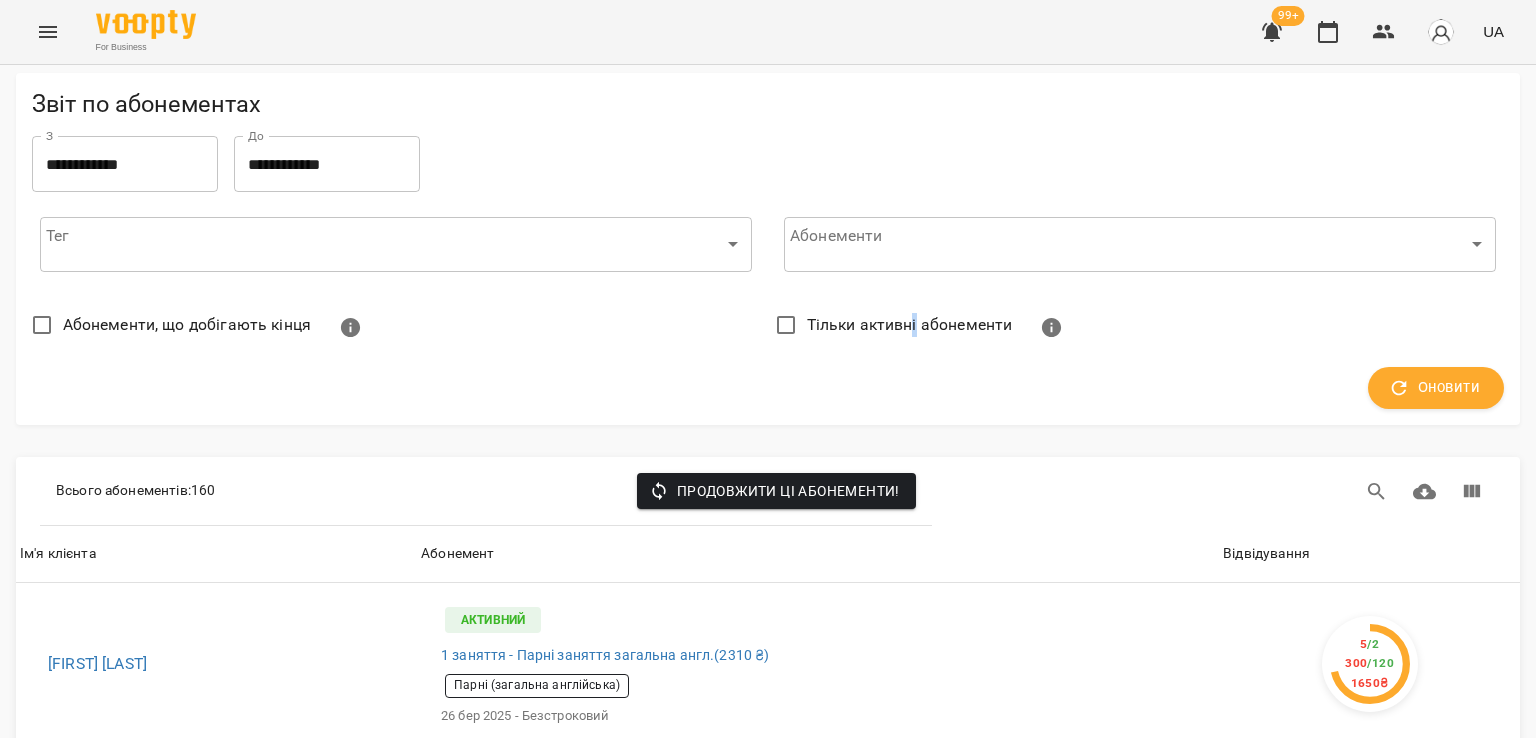 click on "Відвідування" at bounding box center (1266, 554) 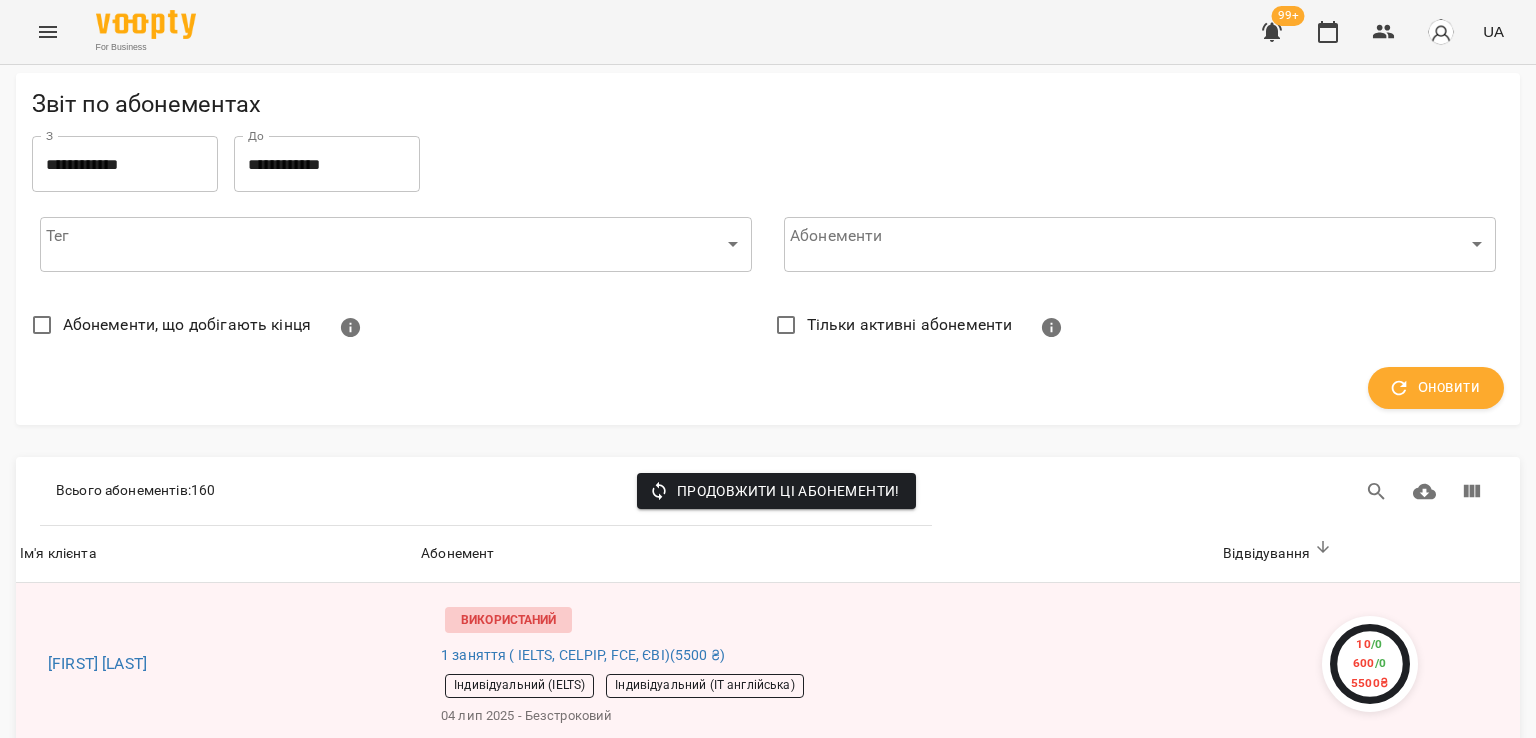 scroll, scrollTop: 500, scrollLeft: 0, axis: vertical 